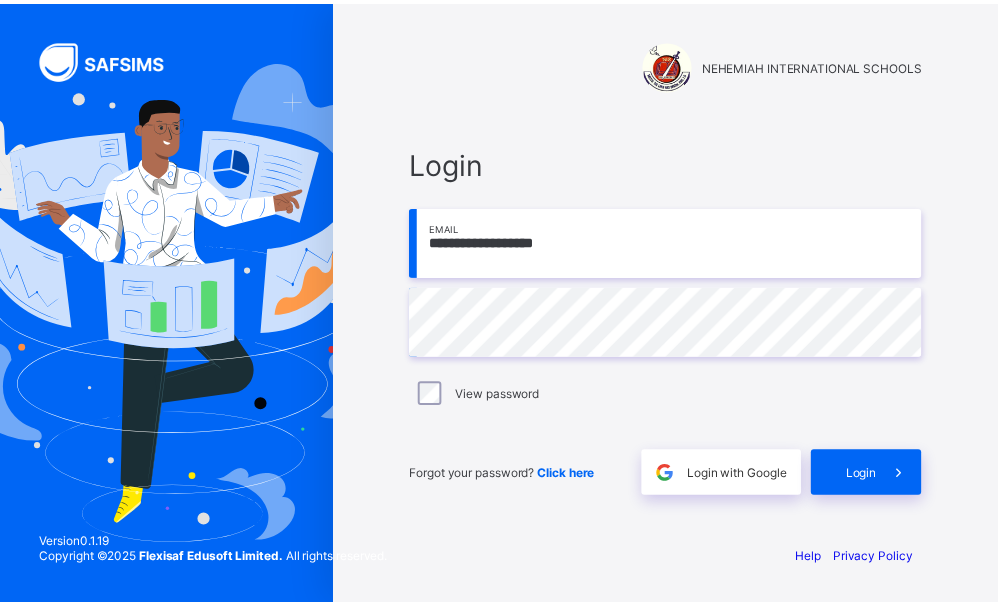 scroll, scrollTop: 0, scrollLeft: 0, axis: both 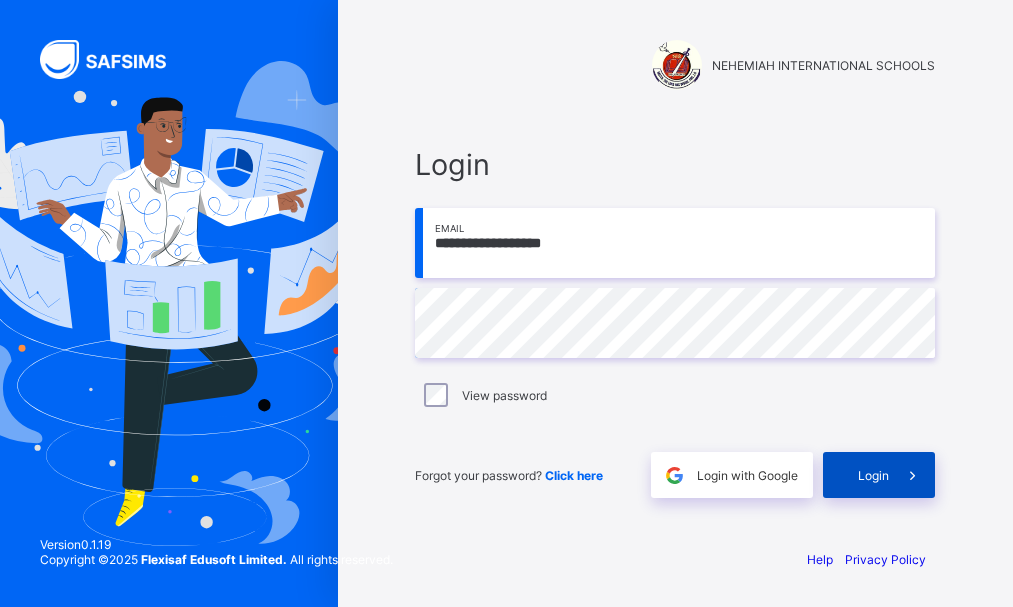 click on "Login" at bounding box center (873, 475) 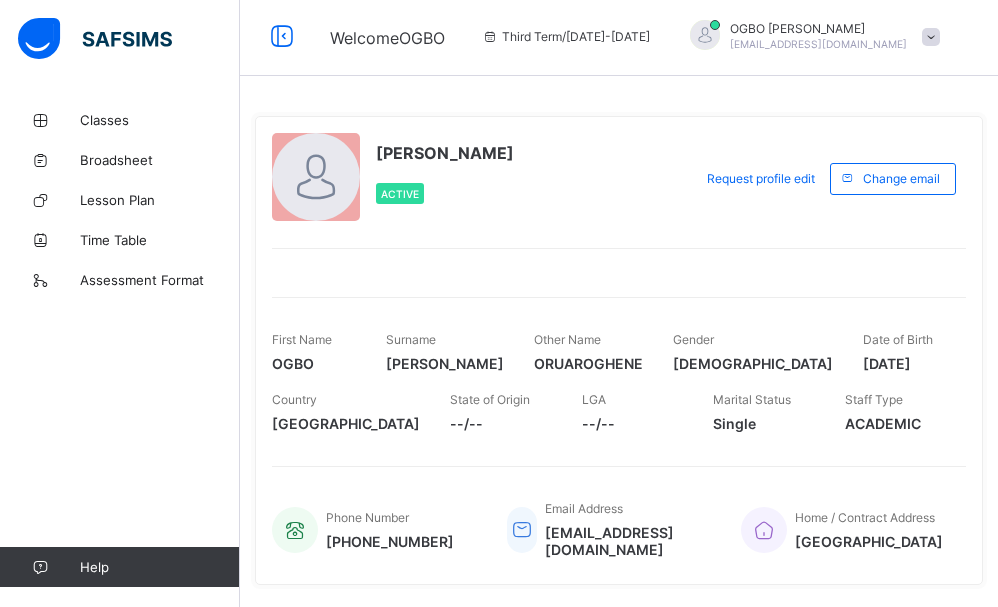 scroll, scrollTop: 0, scrollLeft: 0, axis: both 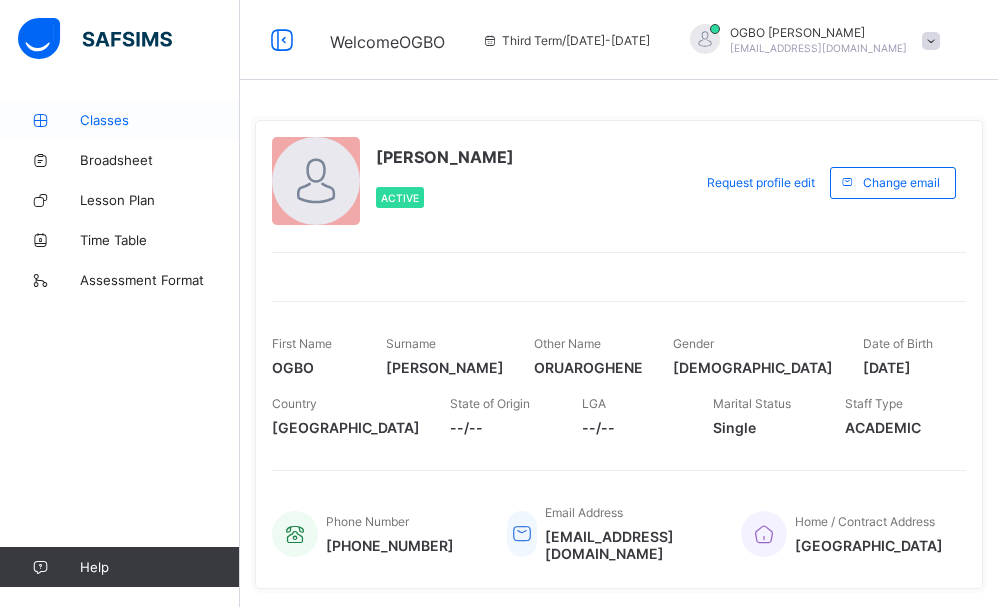 click on "Classes" at bounding box center [120, 120] 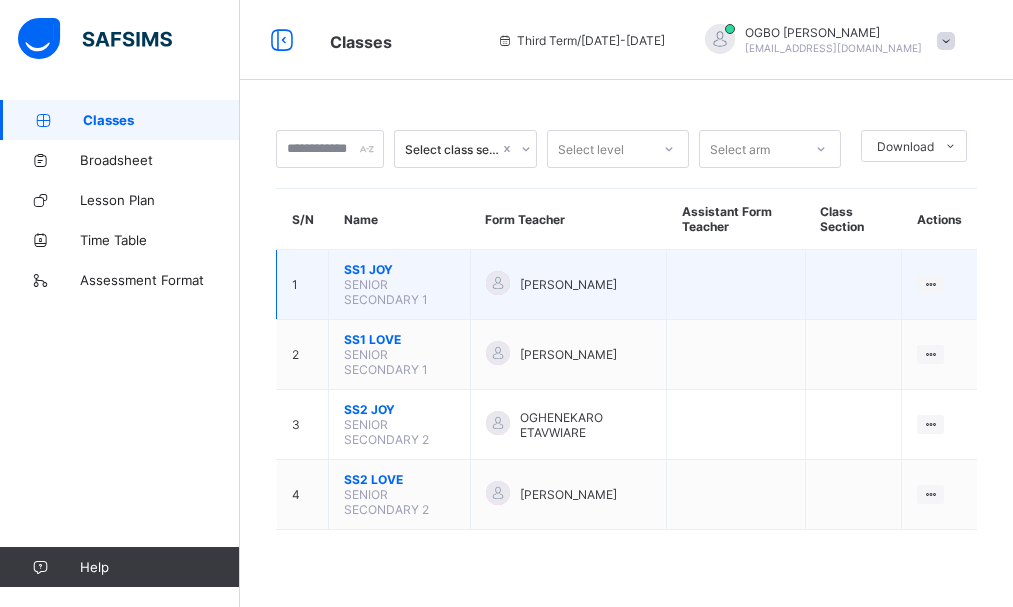 click on "SS1   JOY" at bounding box center [399, 269] 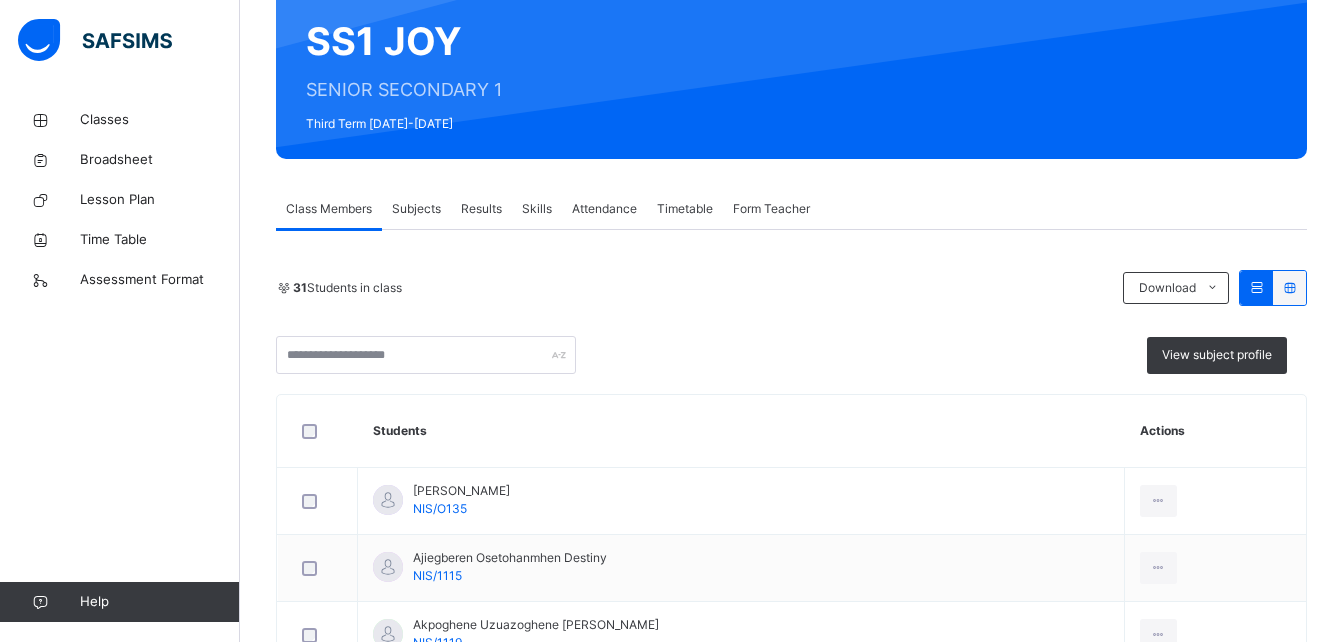 scroll, scrollTop: 186, scrollLeft: 0, axis: vertical 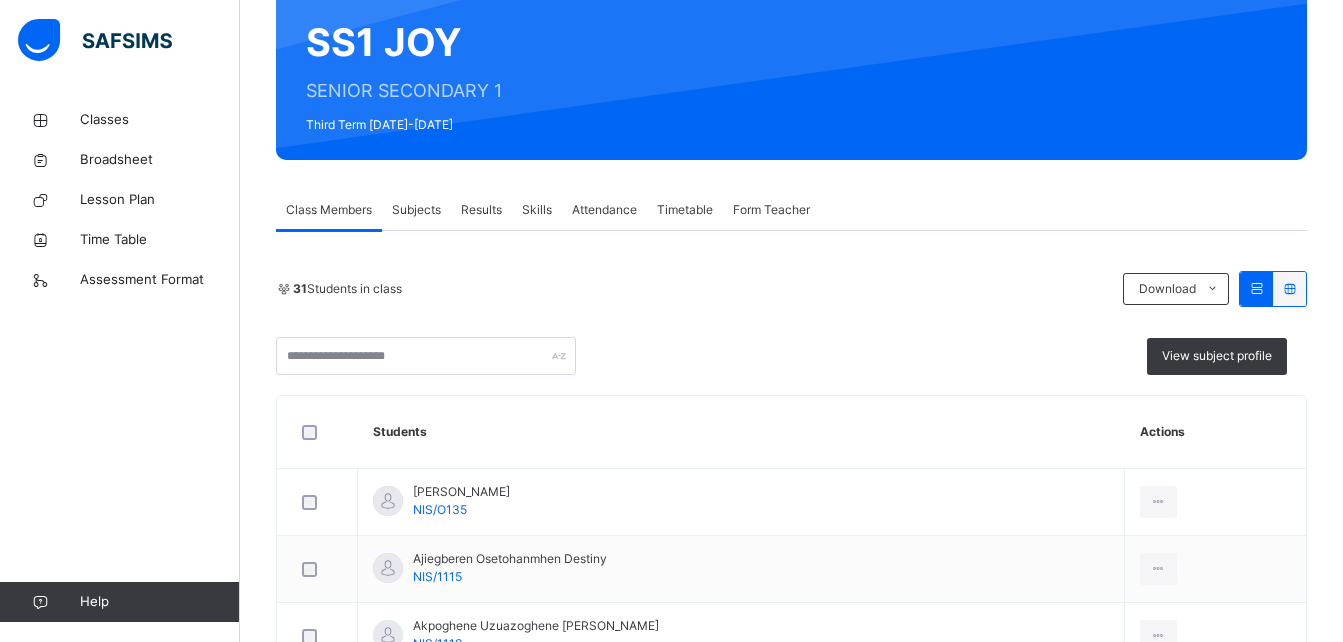 click on "Subjects" at bounding box center [416, 210] 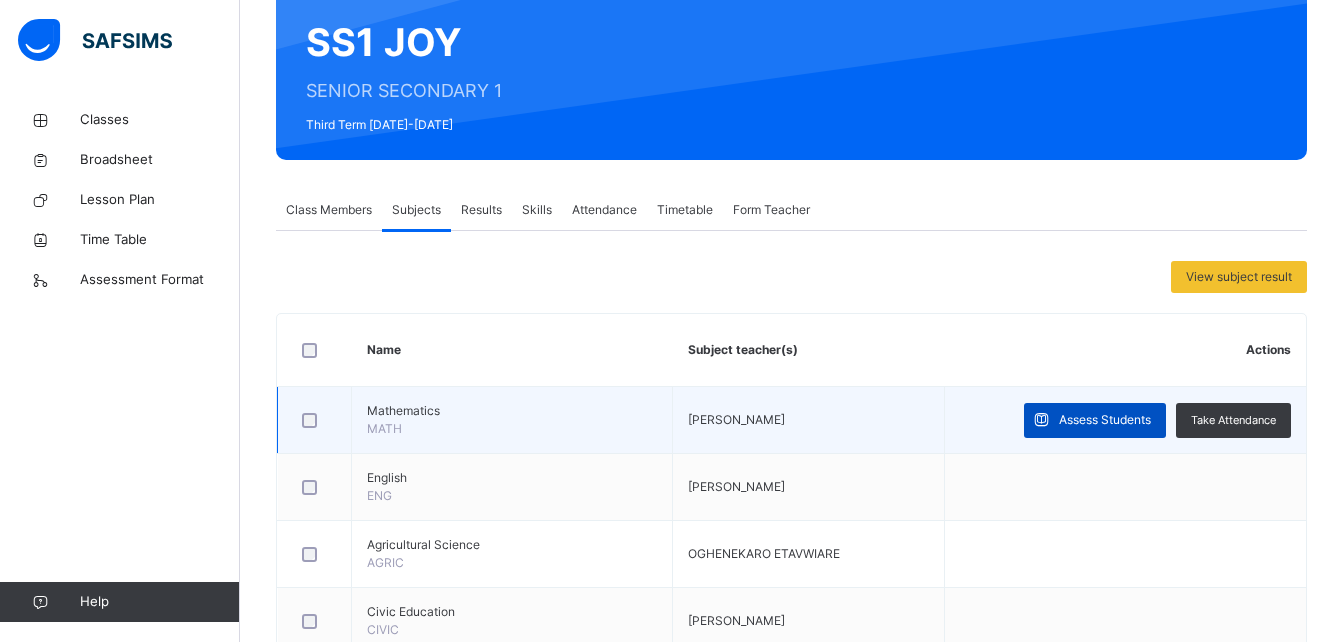 click on "Assess Students" at bounding box center (1105, 420) 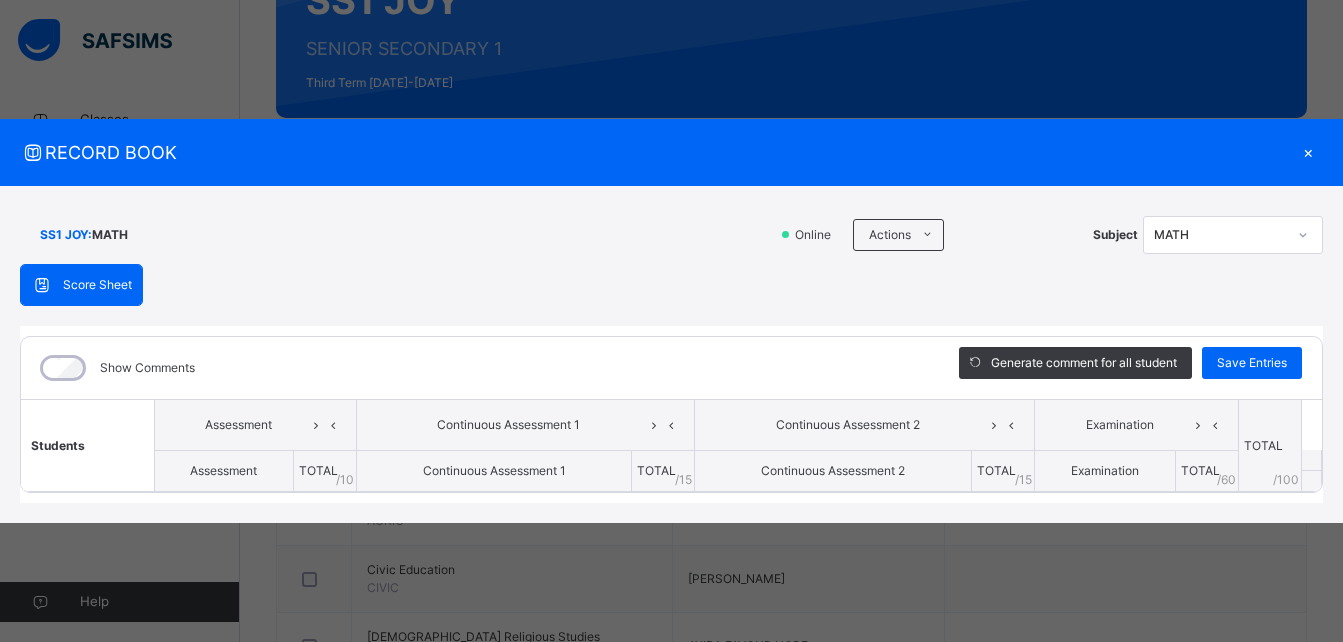 scroll, scrollTop: 200, scrollLeft: 0, axis: vertical 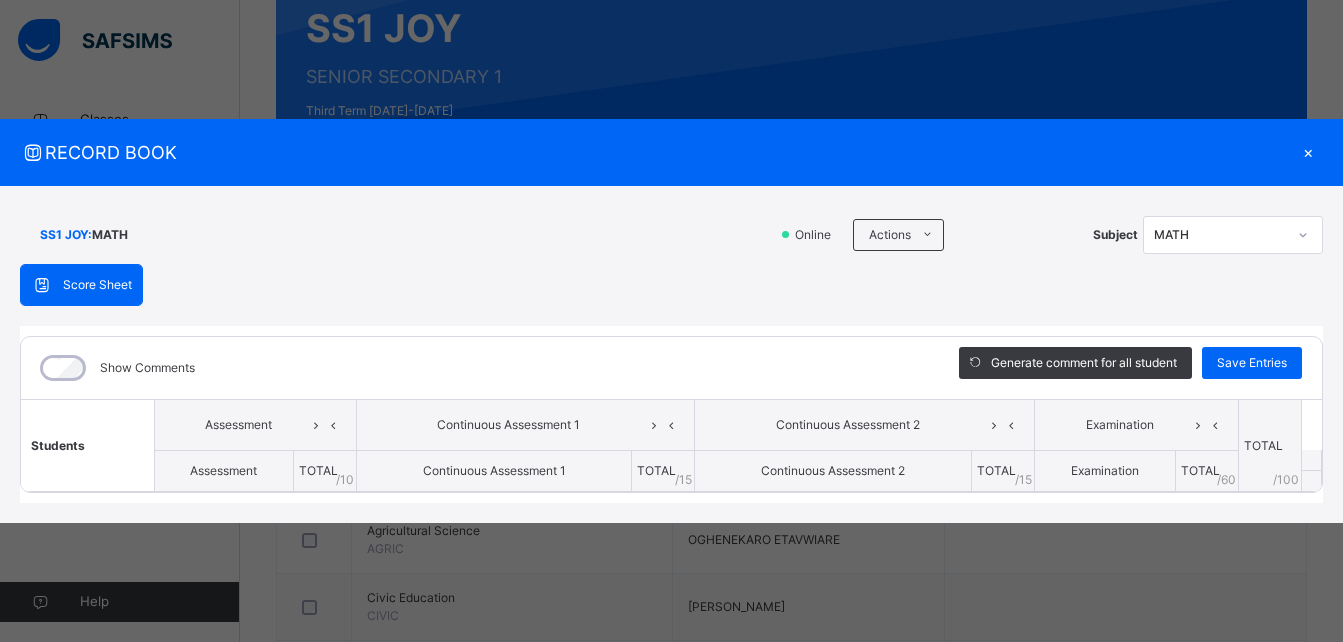 click on "Score Sheet" at bounding box center [97, 285] 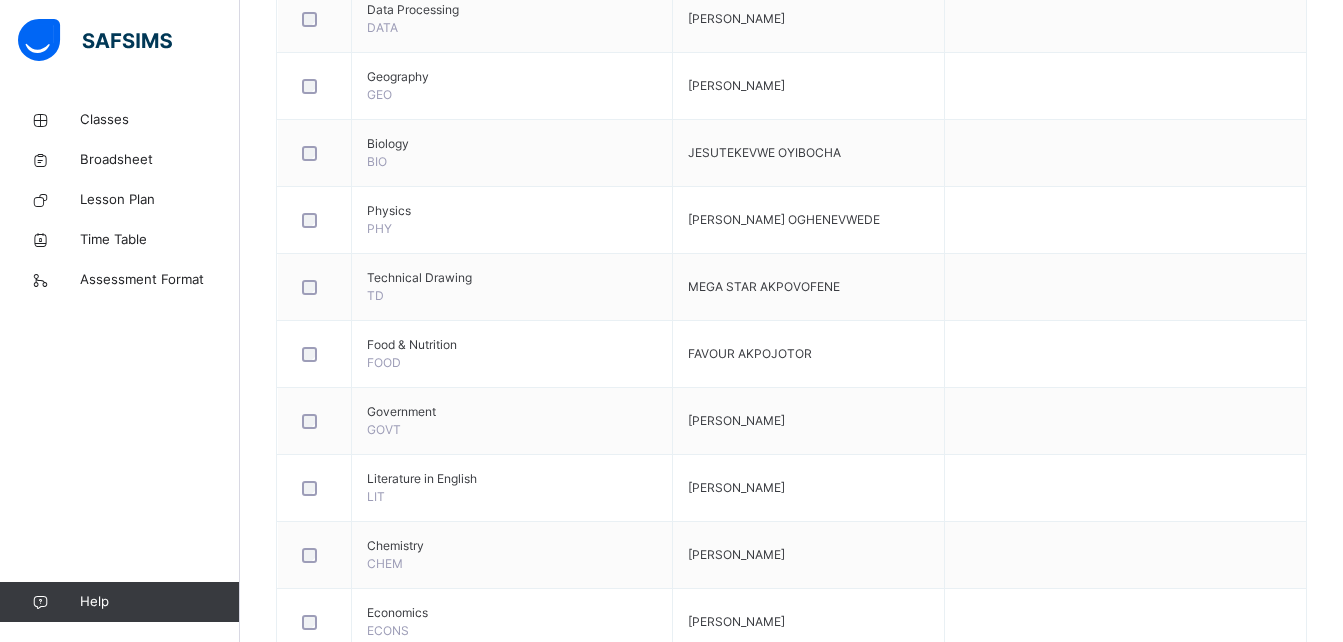 scroll, scrollTop: 1187, scrollLeft: 0, axis: vertical 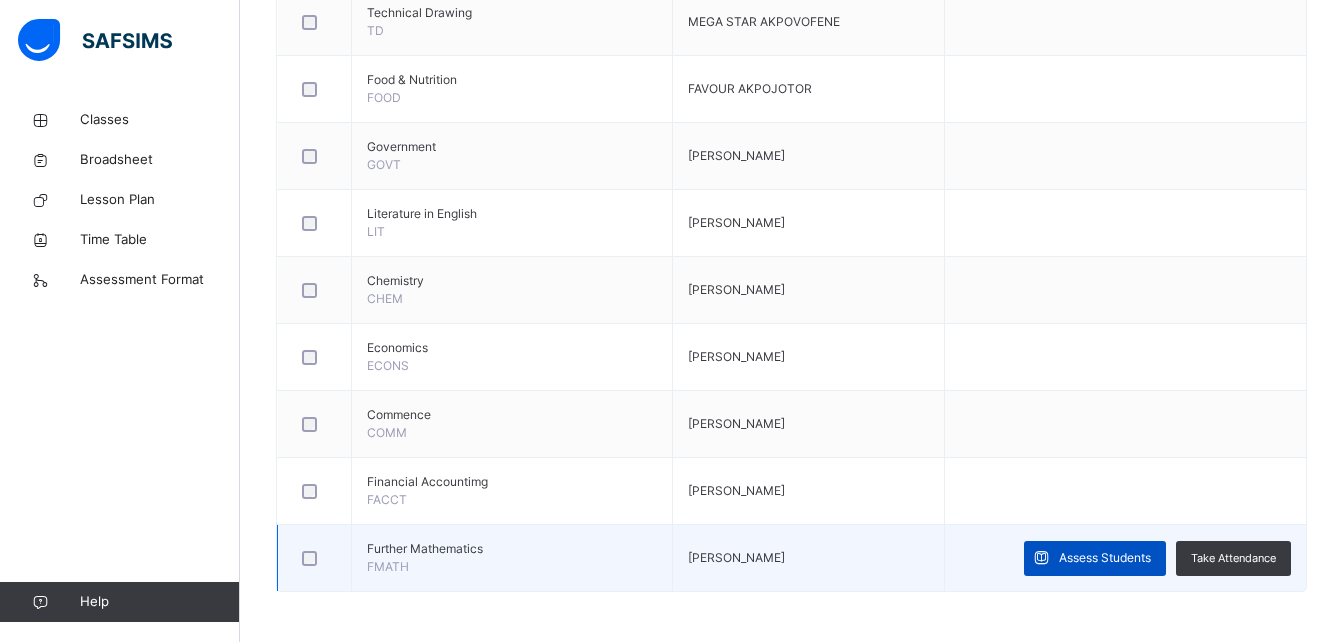 click on "Assess Students" at bounding box center [1105, 558] 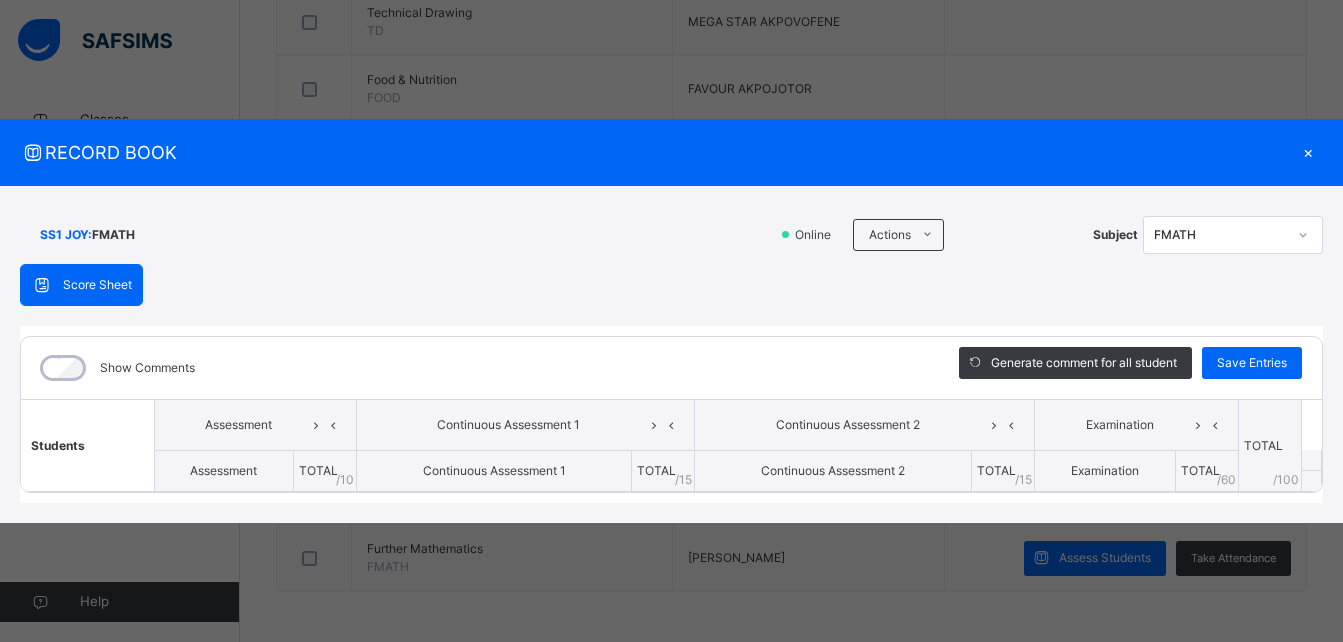 click on "Continuous Assessment 1" at bounding box center [494, 471] 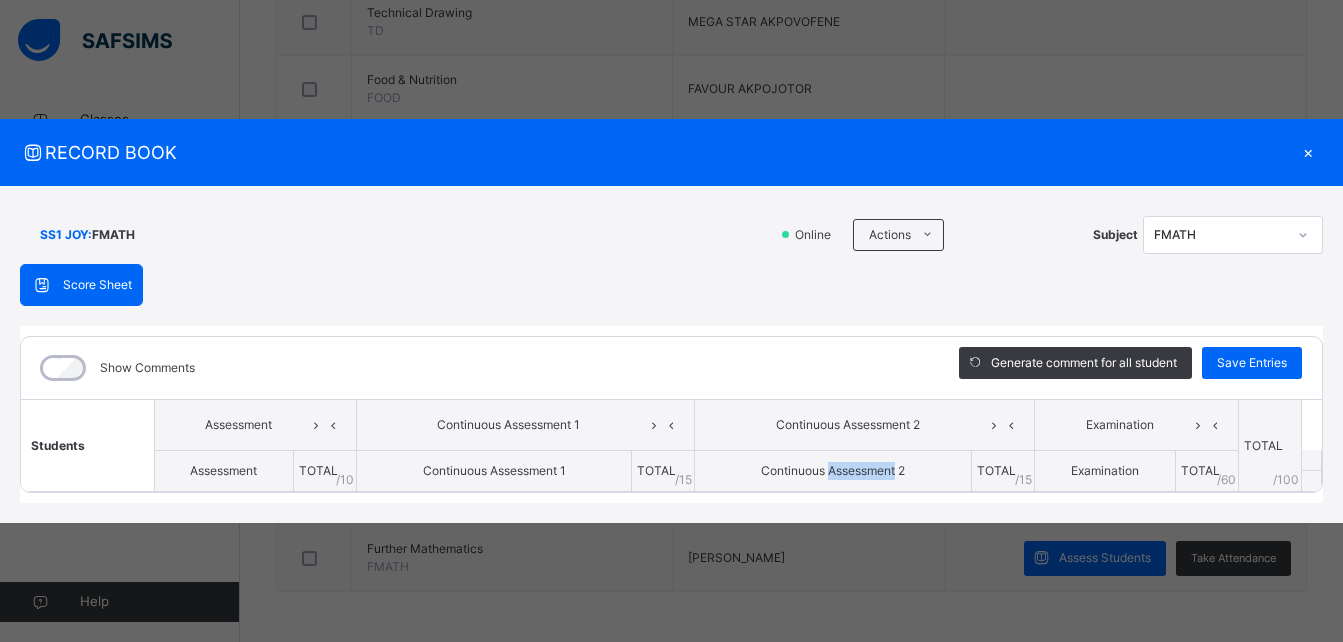 click on "Continuous Assessment 2" at bounding box center [833, 471] 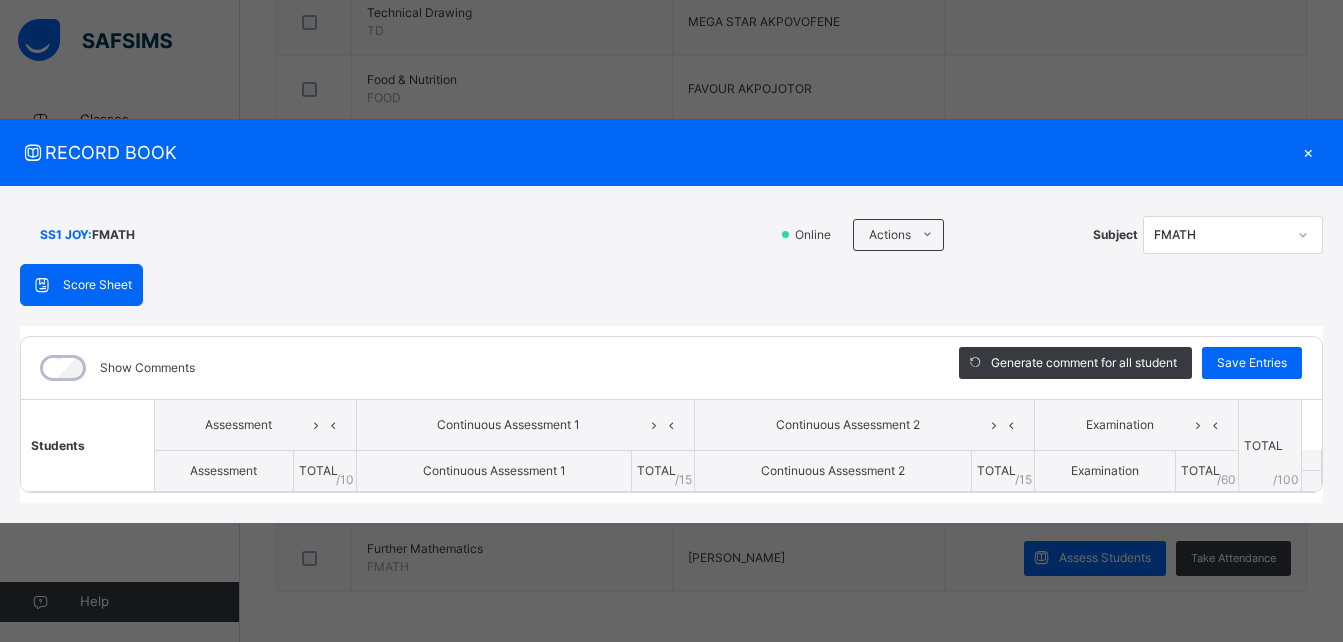 drag, startPoint x: 833, startPoint y: 491, endPoint x: 785, endPoint y: 460, distance: 57.14018 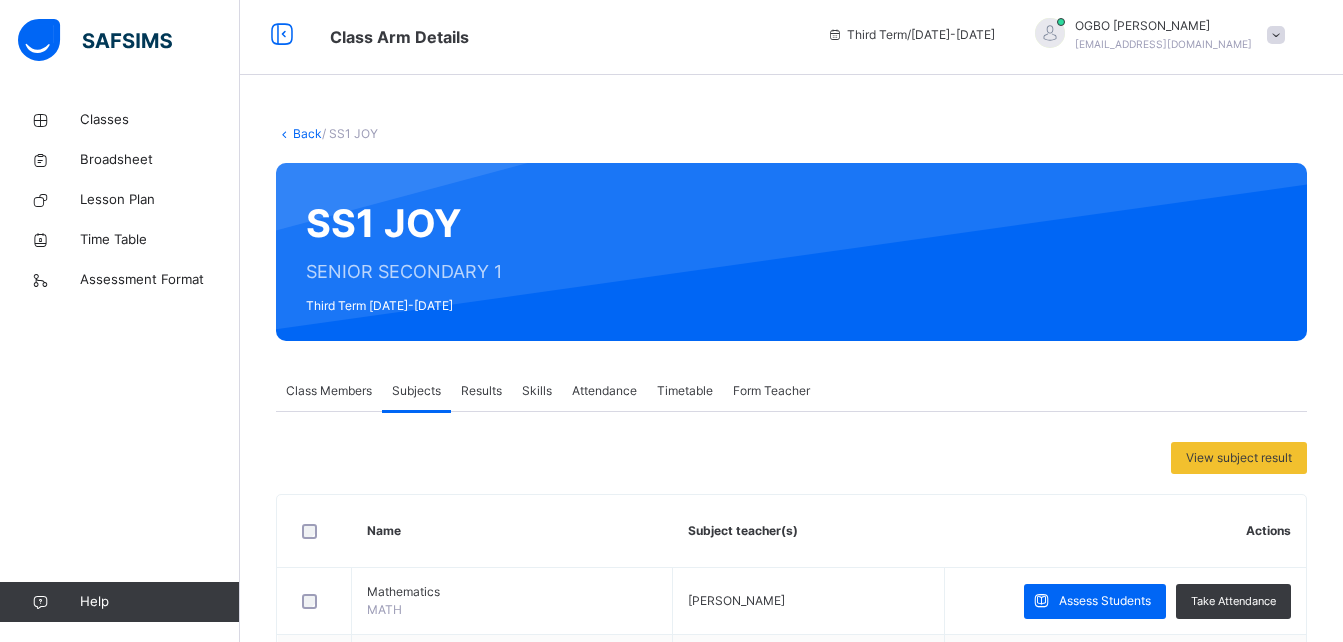 scroll, scrollTop: 0, scrollLeft: 0, axis: both 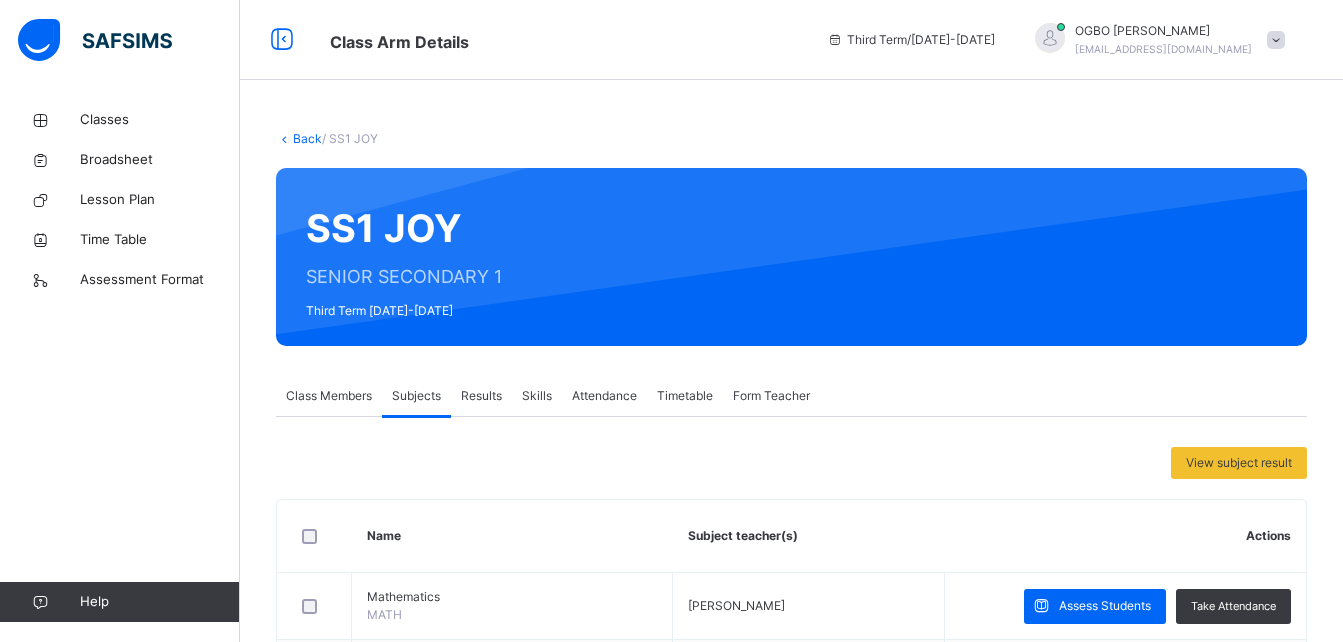 click on "Results" at bounding box center [481, 396] 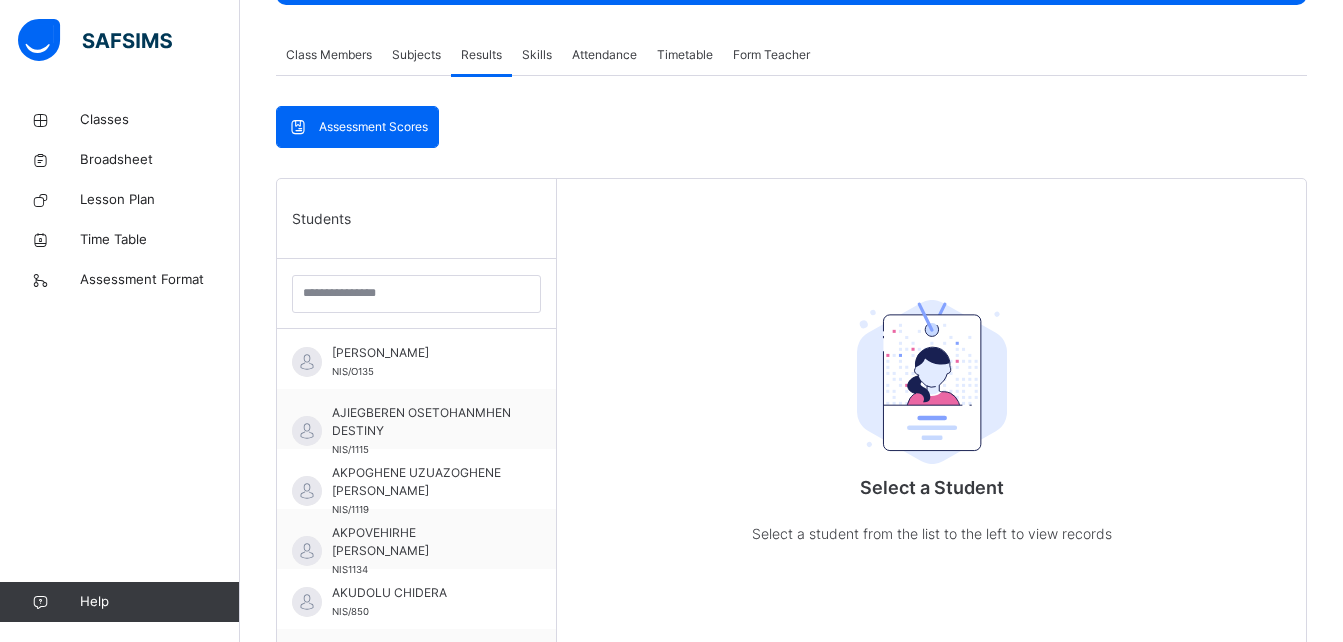 scroll, scrollTop: 343, scrollLeft: 0, axis: vertical 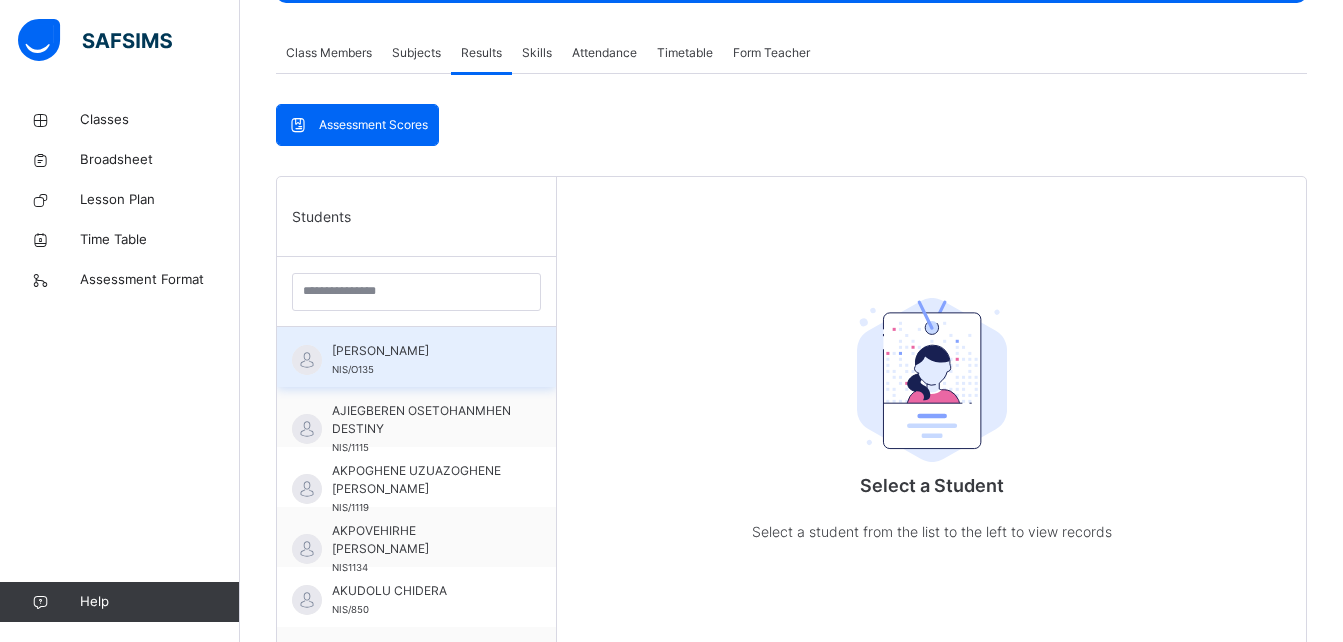 click on "[PERSON_NAME]" at bounding box center [421, 351] 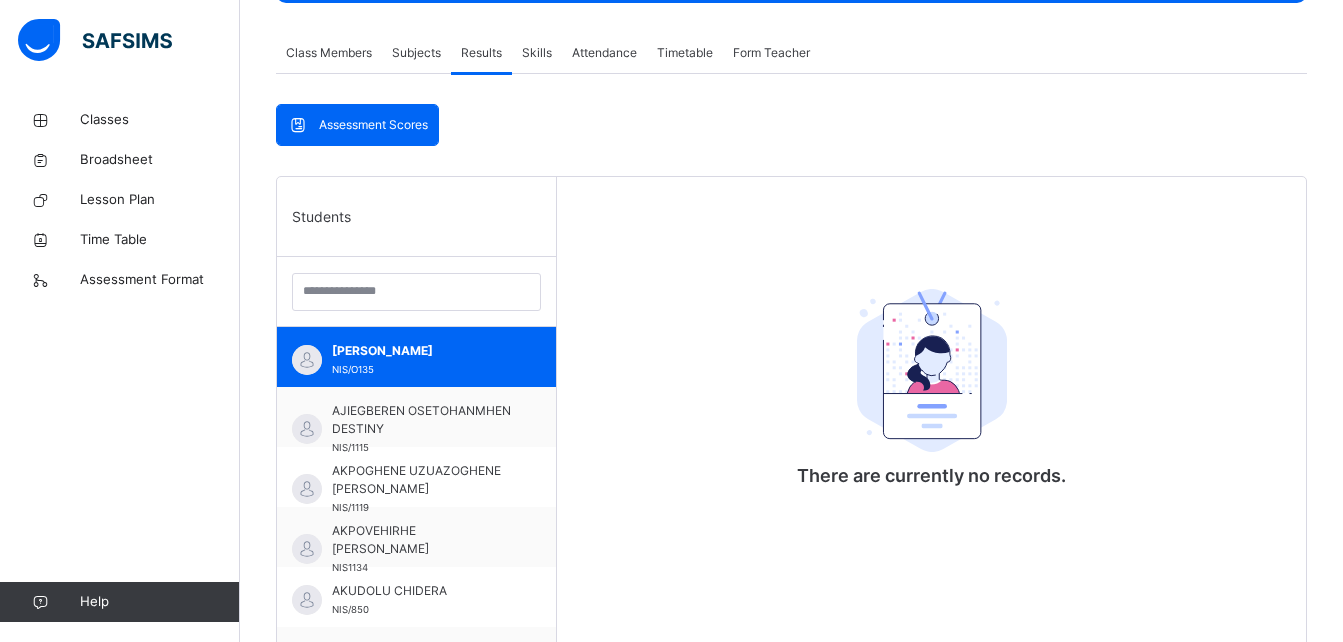 click on "Subjects" at bounding box center (416, 53) 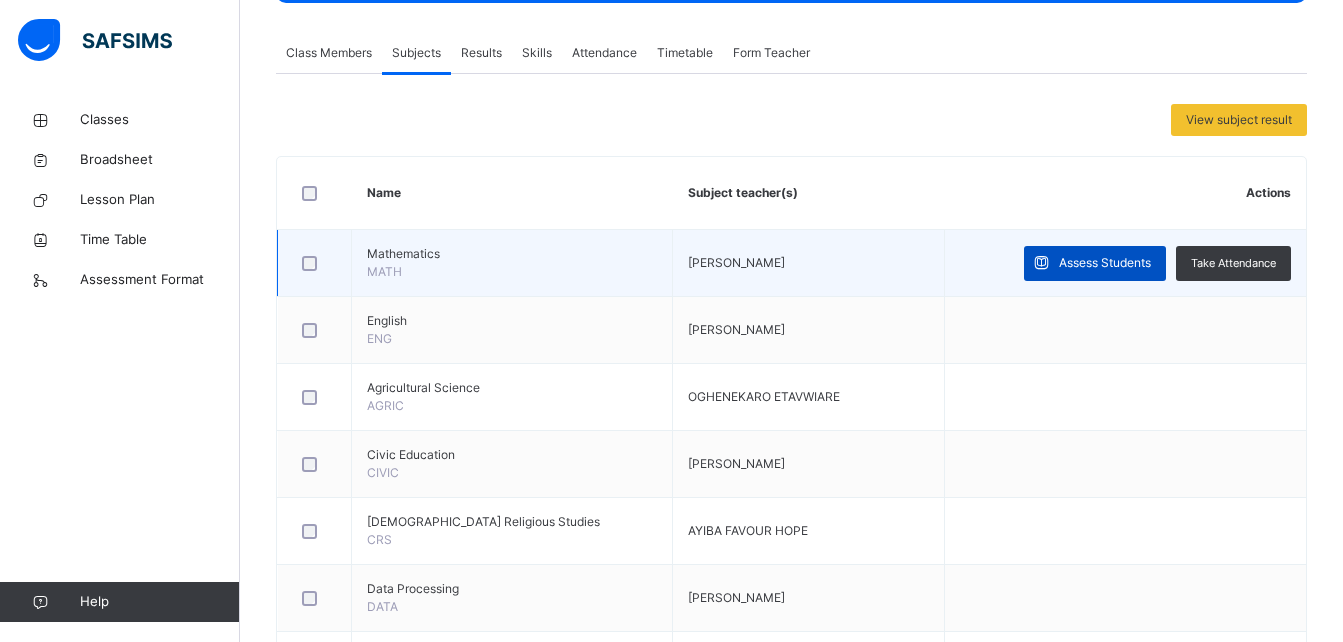 click on "Assess Students" at bounding box center [1105, 263] 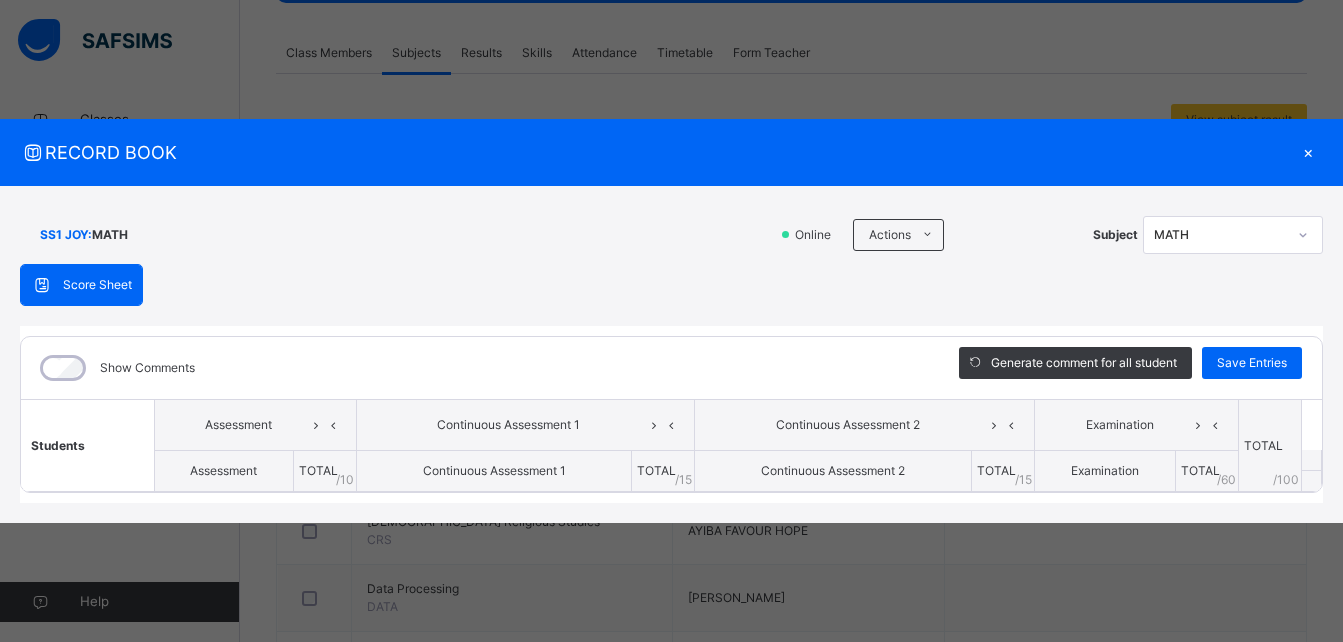 click on "×" at bounding box center (1308, 152) 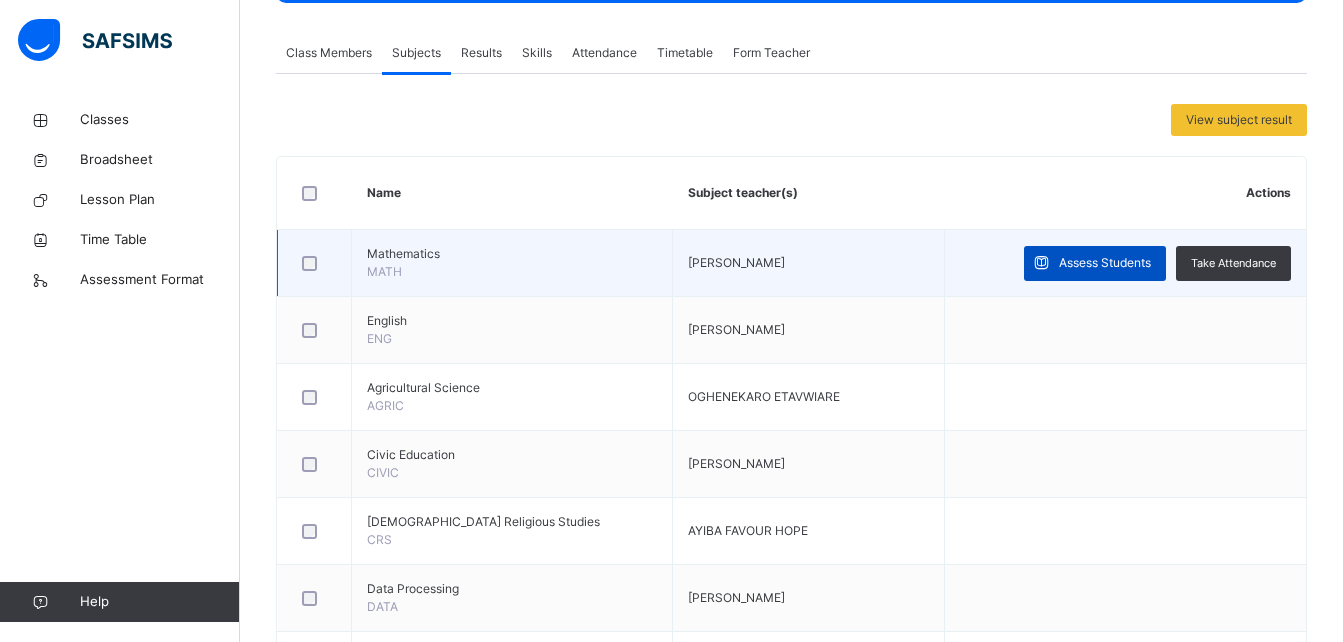 click at bounding box center [1041, 263] 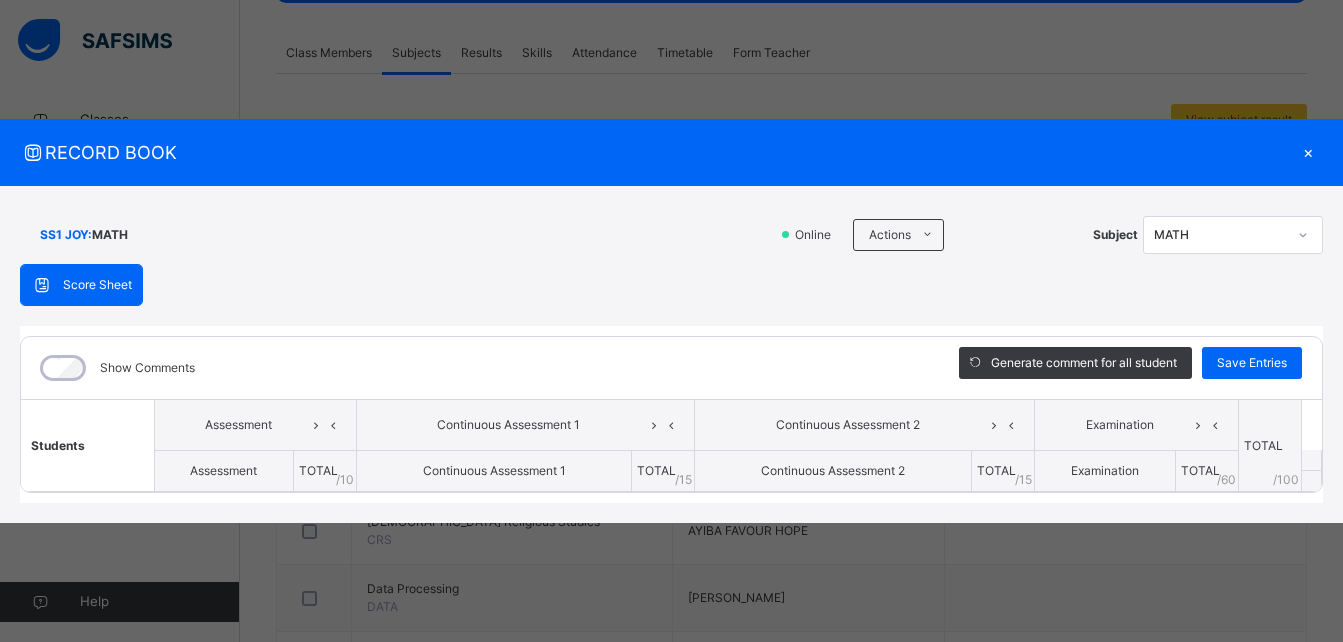 click on "×" at bounding box center (1308, 152) 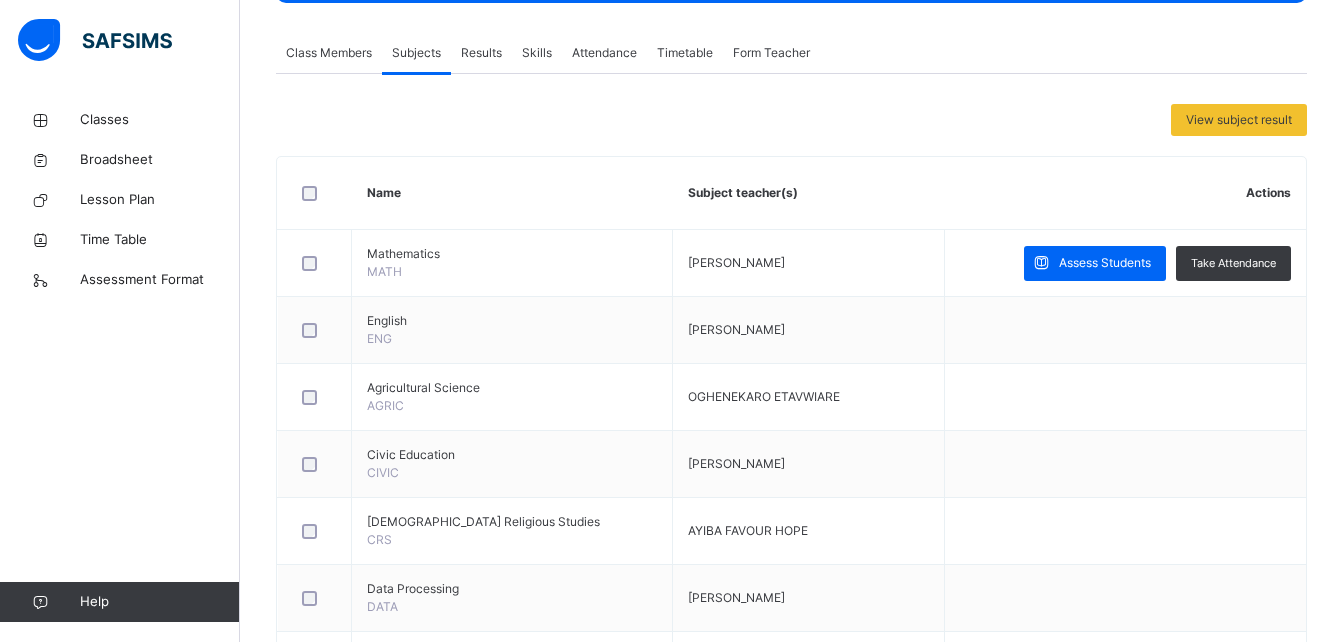 click on "Class Members" at bounding box center (329, 53) 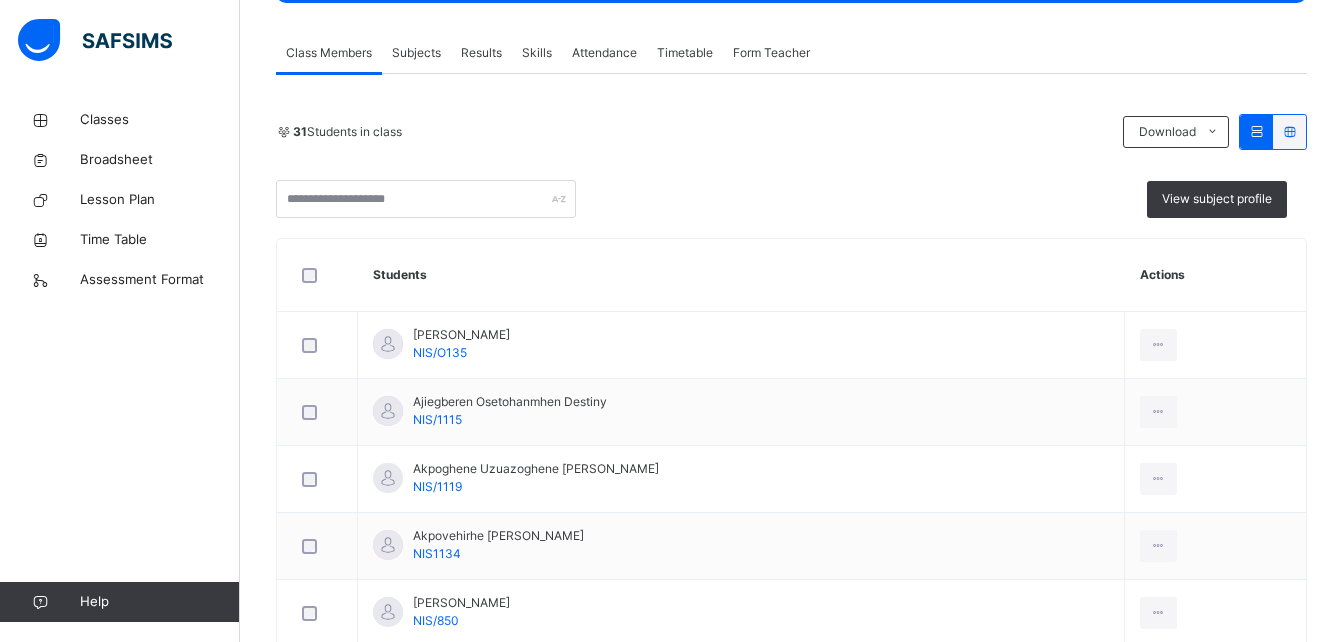 scroll, scrollTop: 0, scrollLeft: 0, axis: both 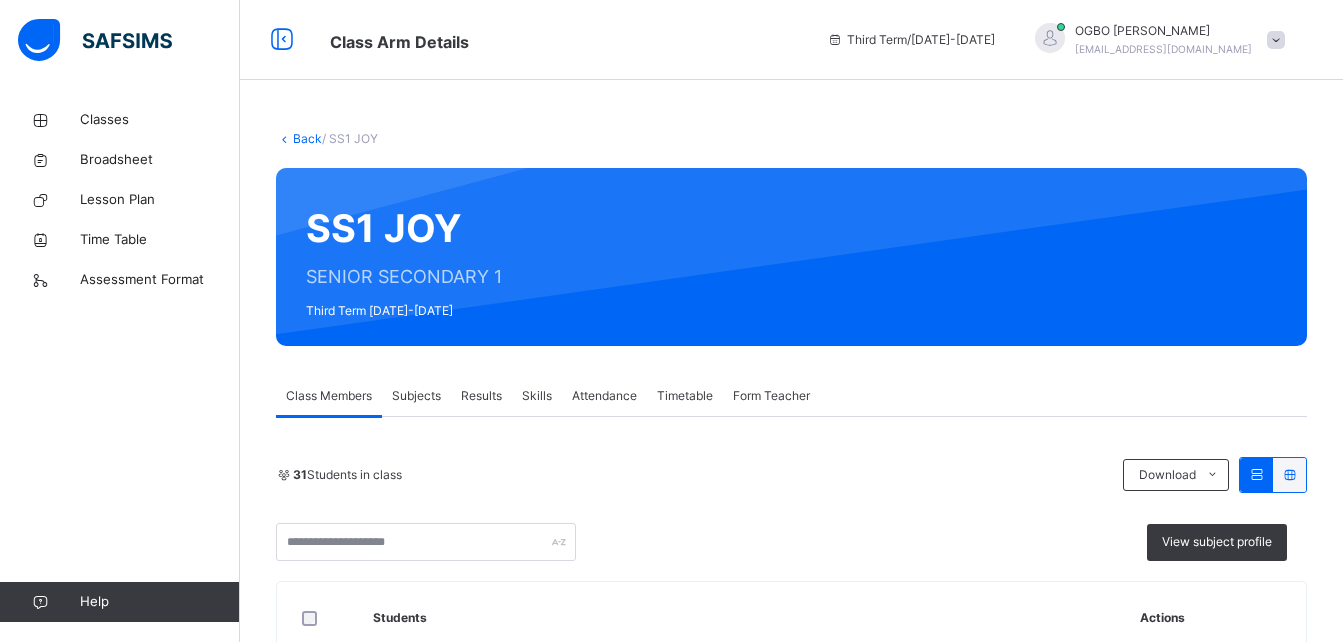 click on "Back" at bounding box center [307, 138] 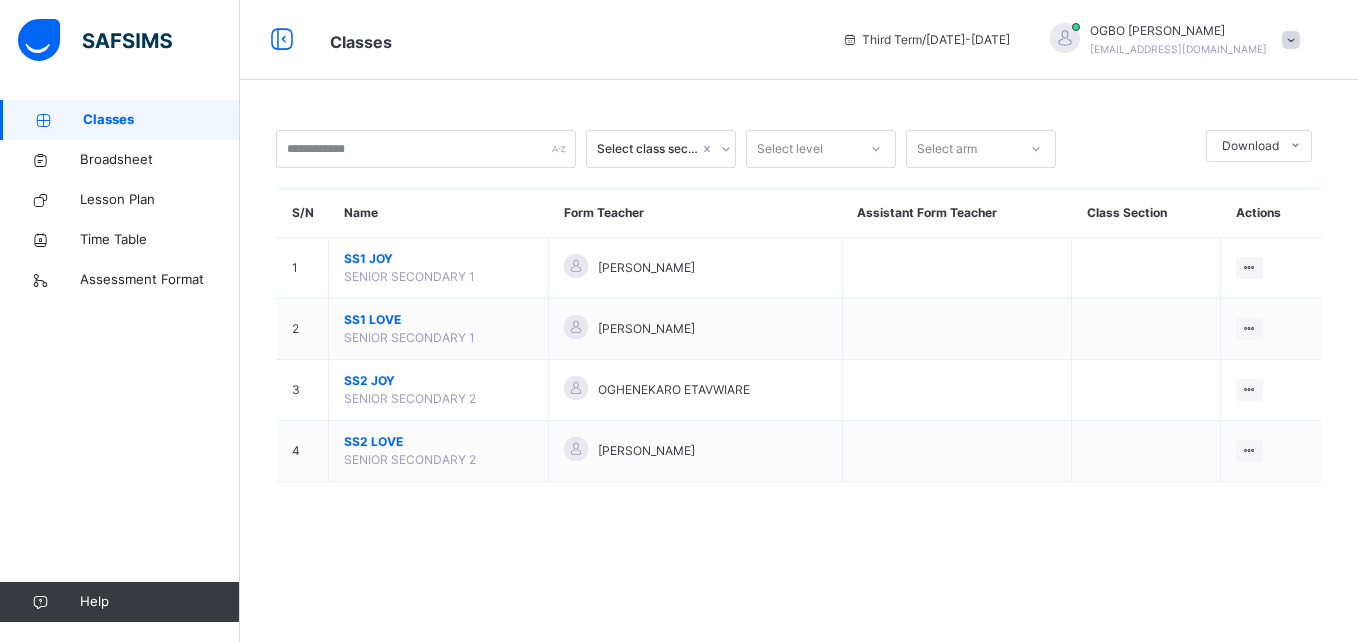 click on "[PERSON_NAME]" at bounding box center [1178, 31] 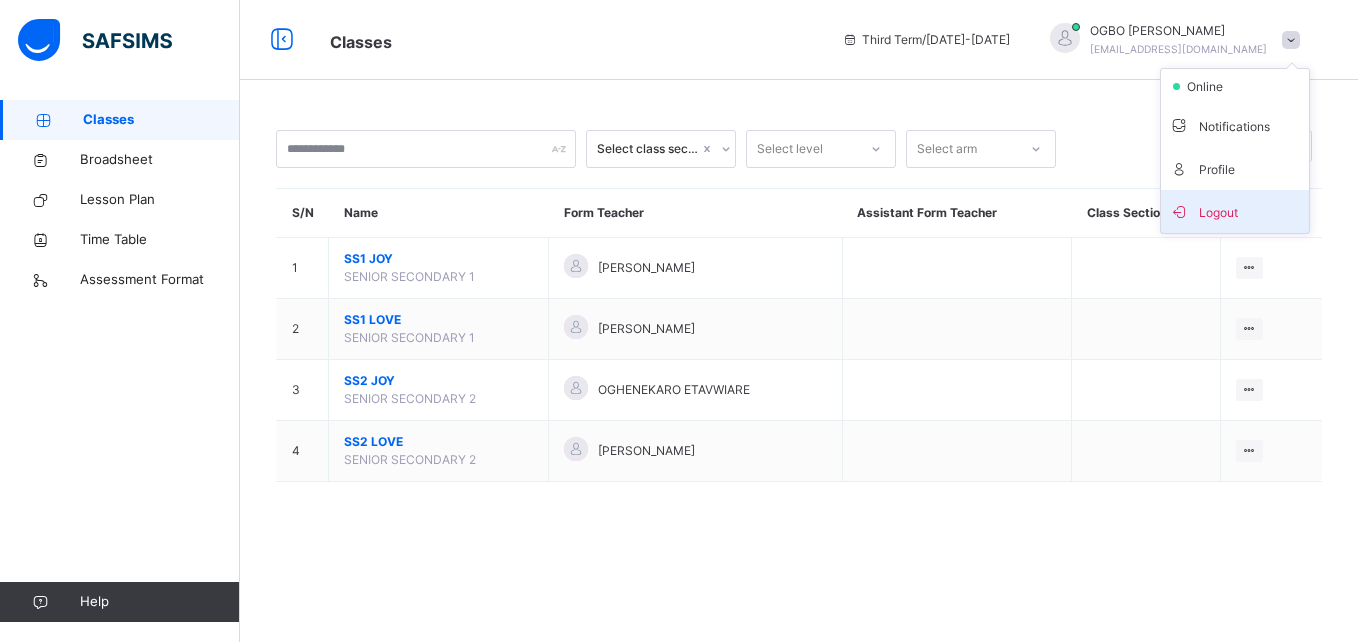 click on "Logout" at bounding box center [1235, 211] 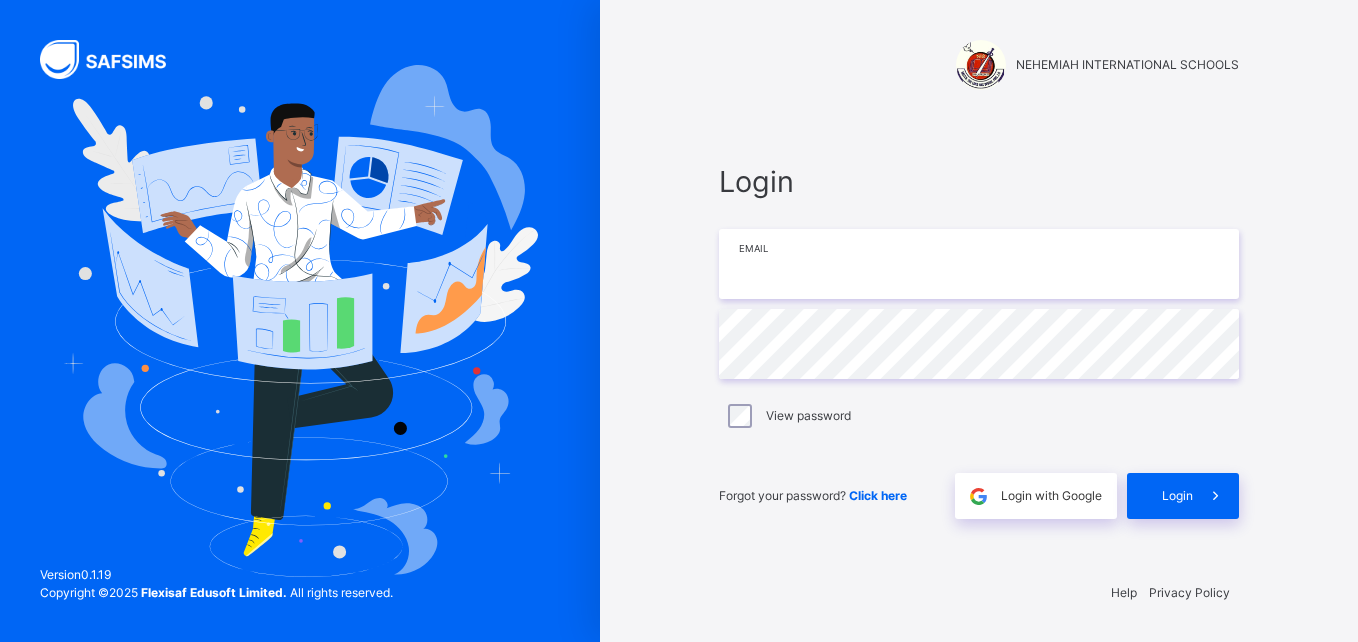 type on "**********" 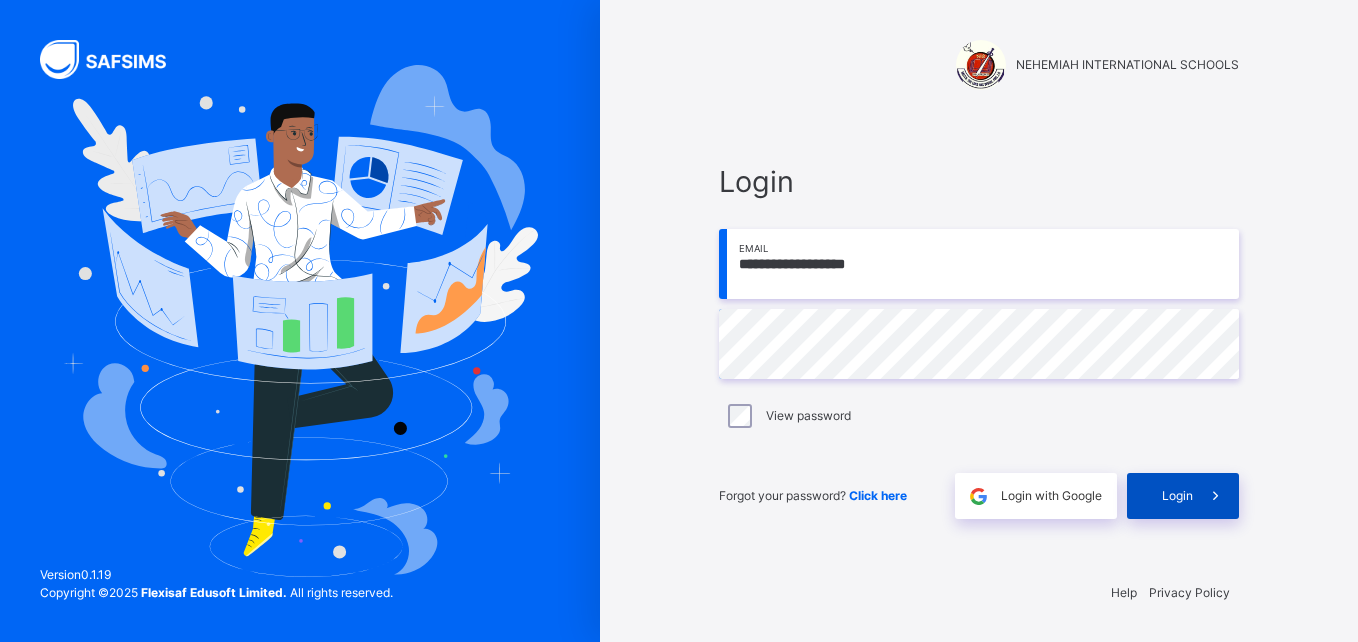 click on "Login" at bounding box center (1177, 496) 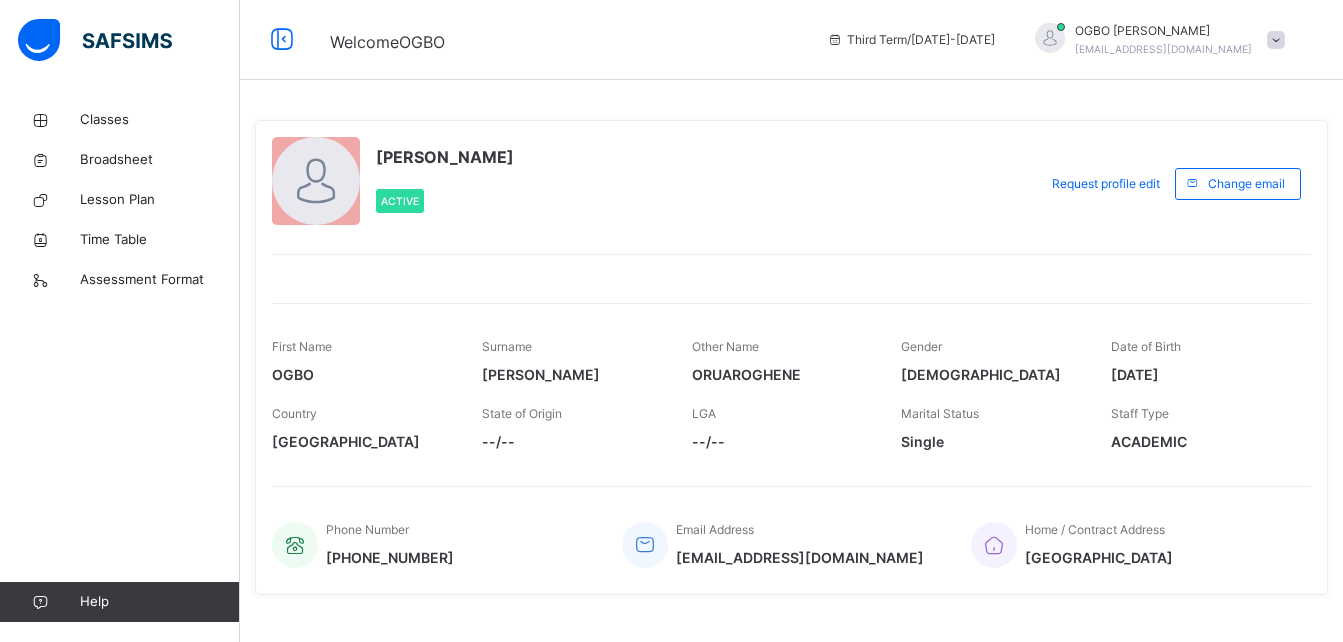 click at bounding box center [316, 181] 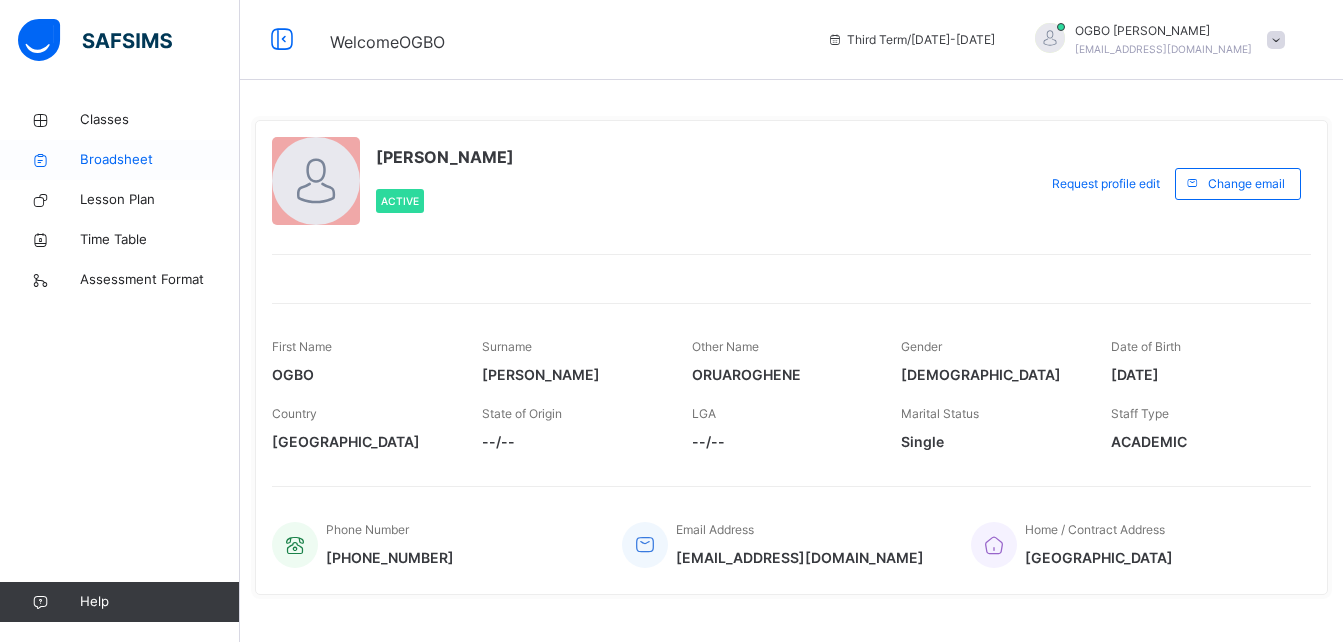 click on "Broadsheet" at bounding box center [160, 160] 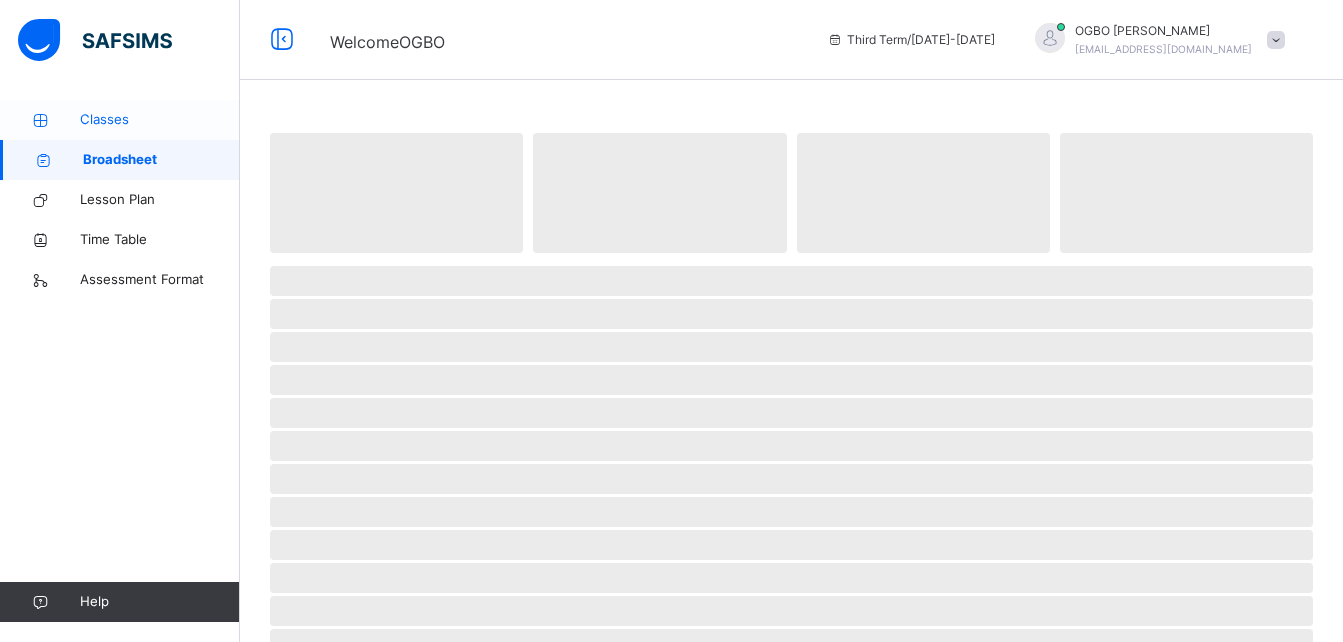 click on "Classes" at bounding box center (160, 120) 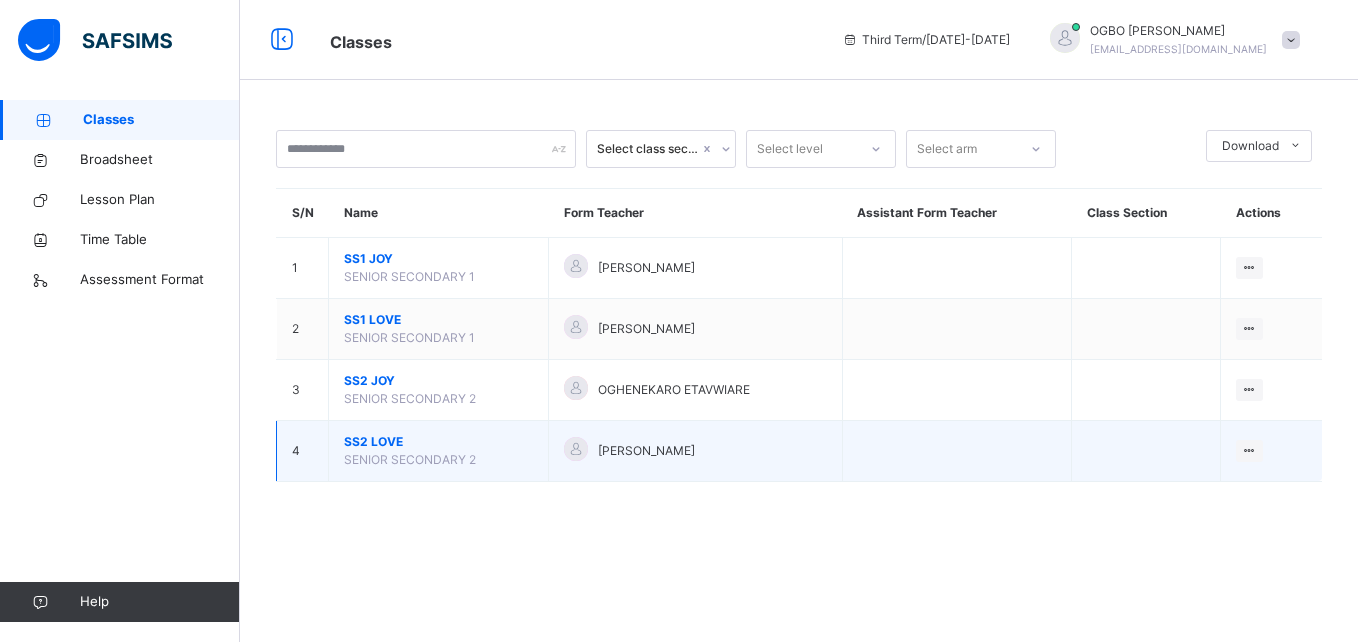 click on "SS2   LOVE   SENIOR  SECONDARY 2" at bounding box center (439, 451) 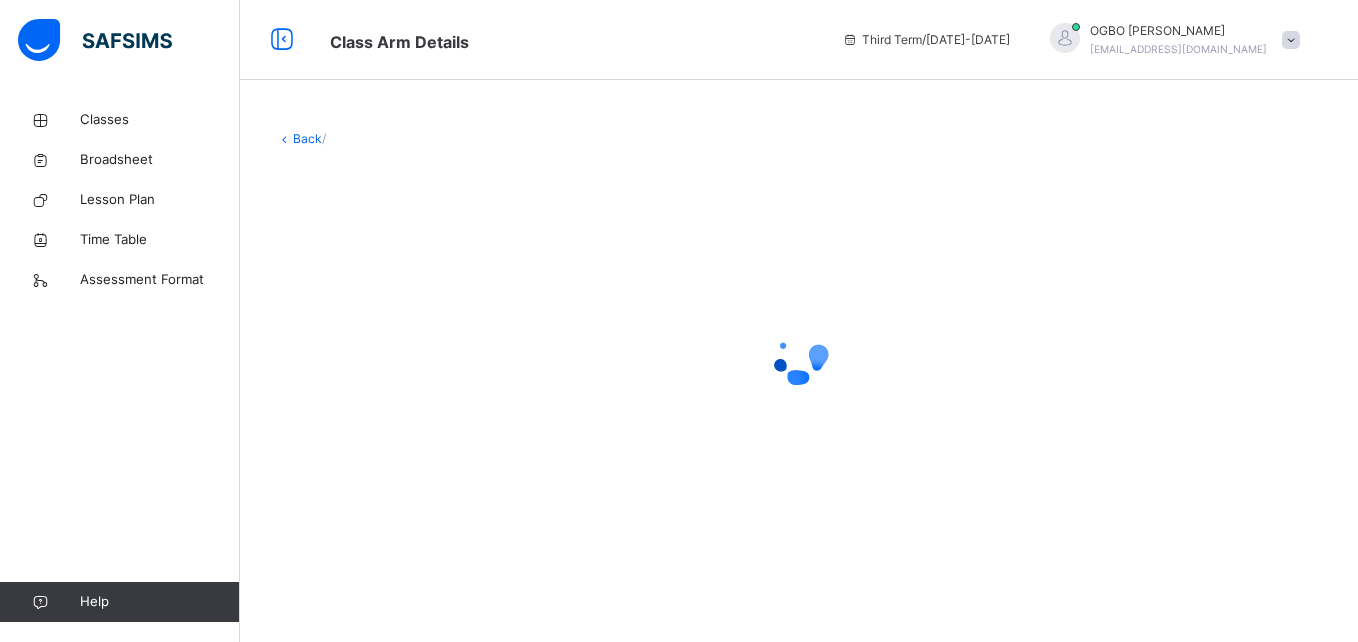 click at bounding box center [799, 358] 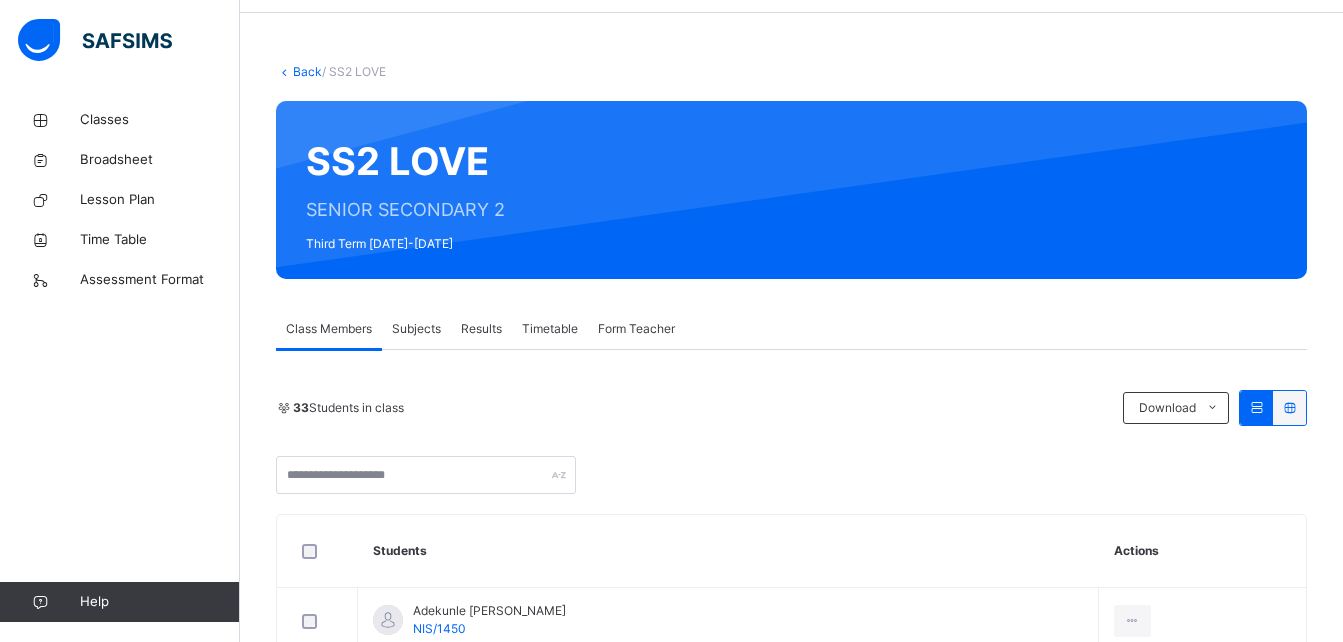 scroll, scrollTop: 66, scrollLeft: 0, axis: vertical 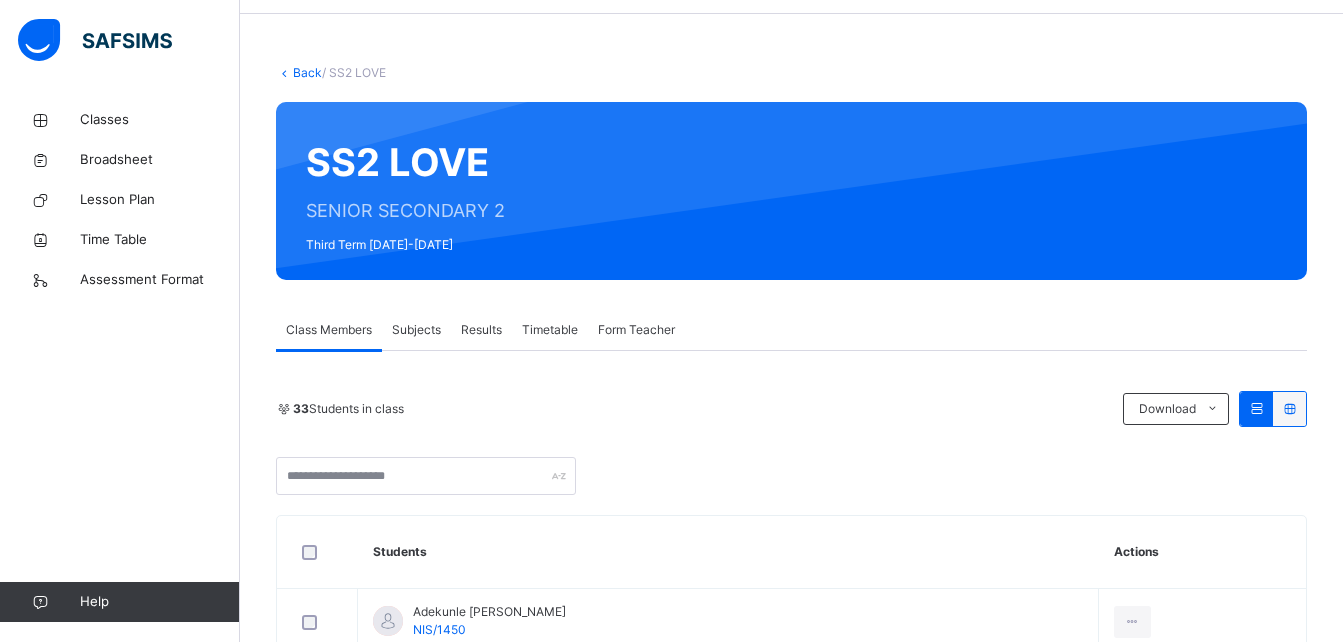 click on "Subjects" at bounding box center [416, 330] 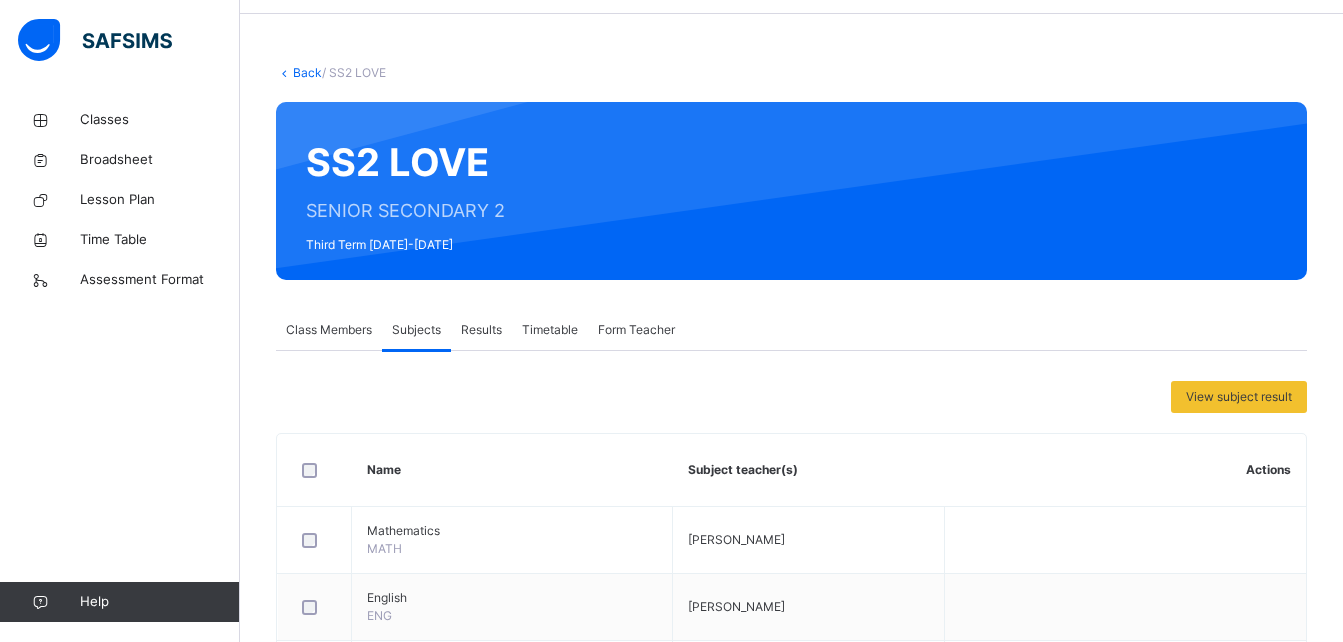 click on "Back" at bounding box center (307, 72) 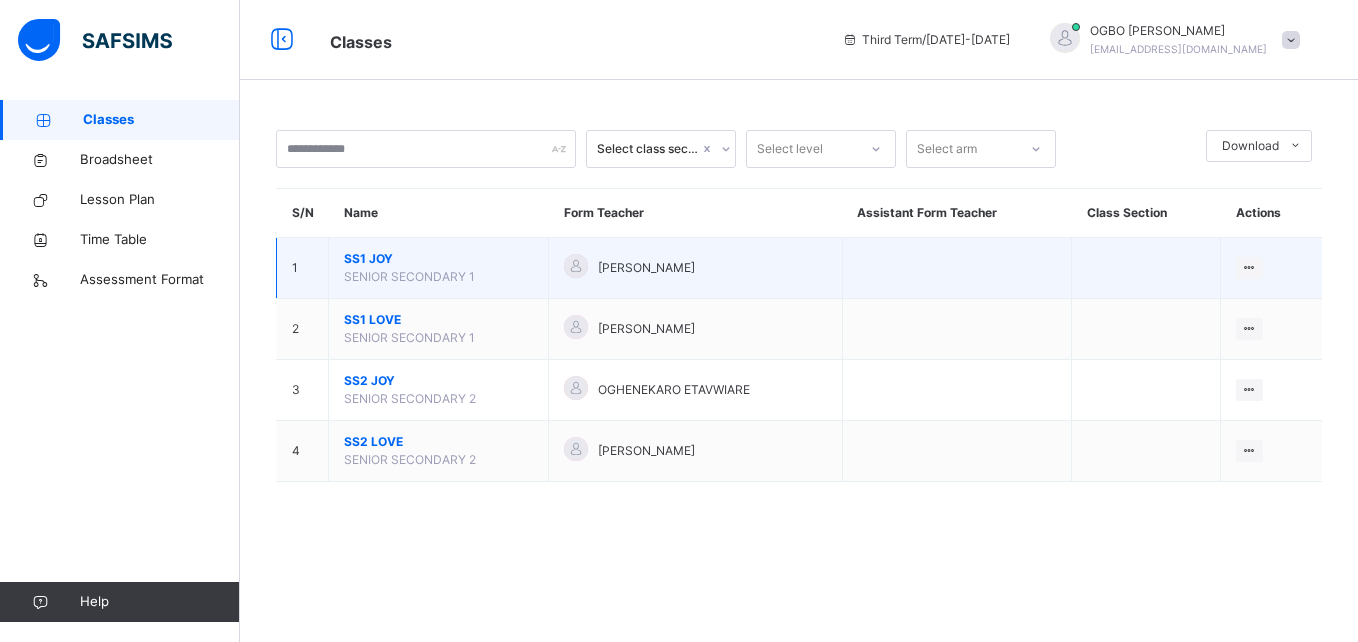 click on "SS1   JOY" at bounding box center (438, 259) 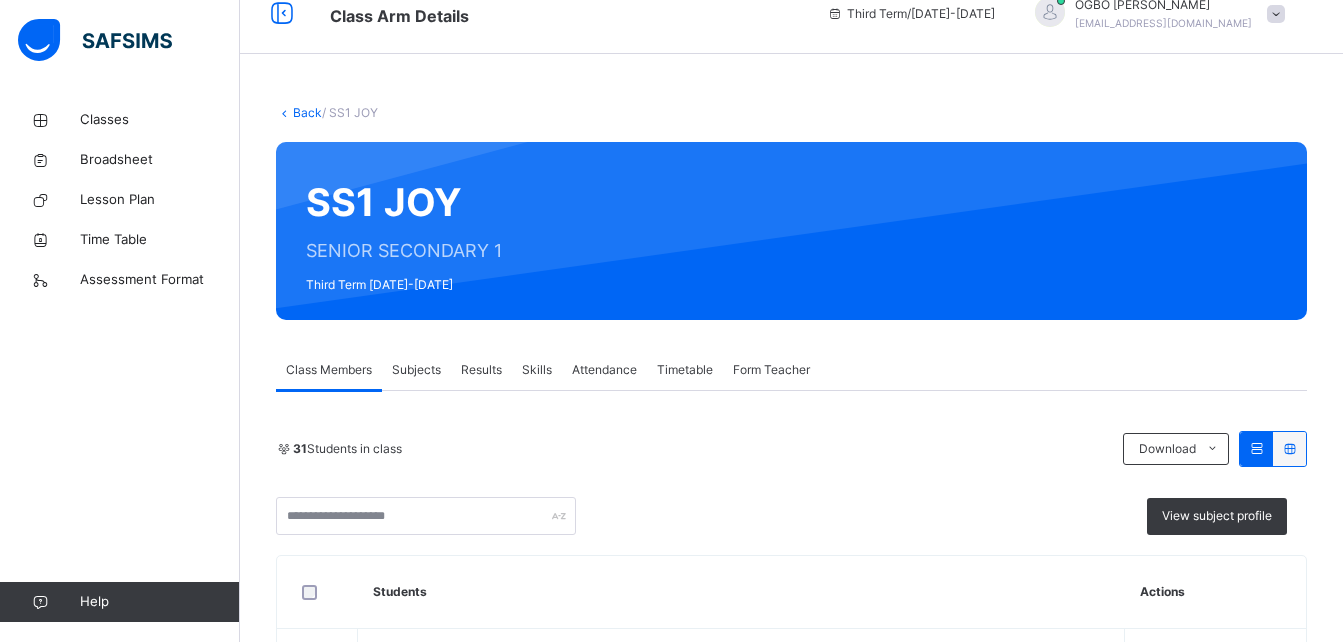 scroll, scrollTop: 0, scrollLeft: 0, axis: both 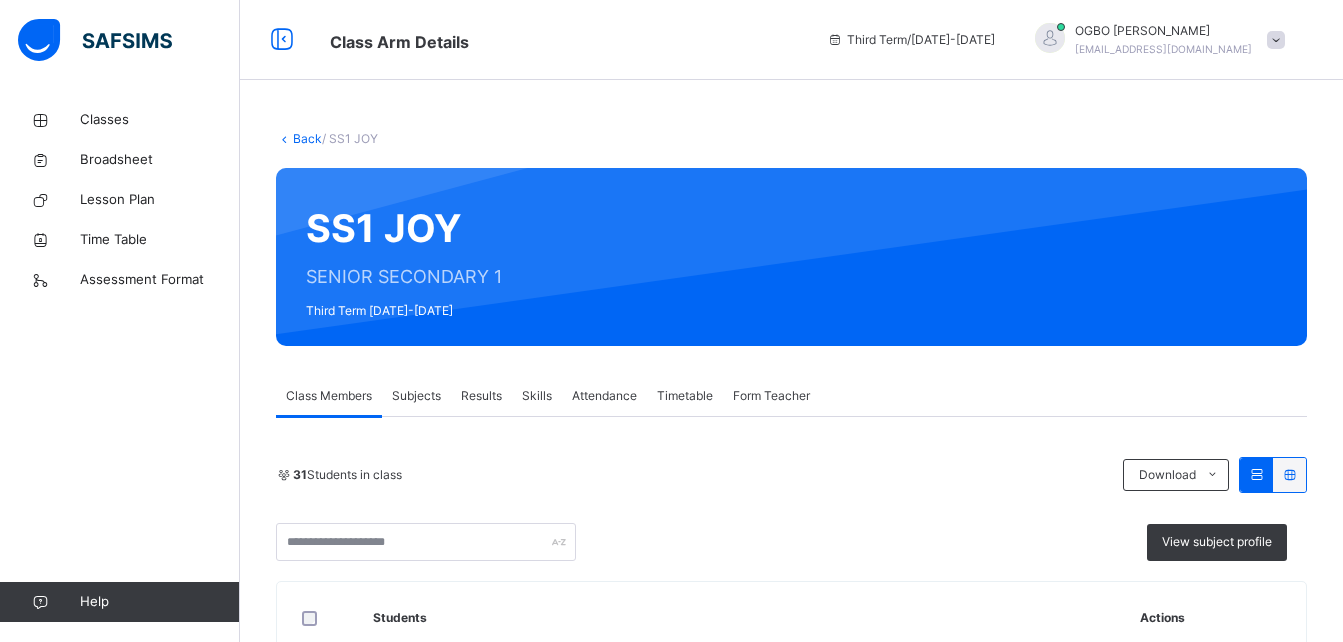 click on "Back" at bounding box center (307, 138) 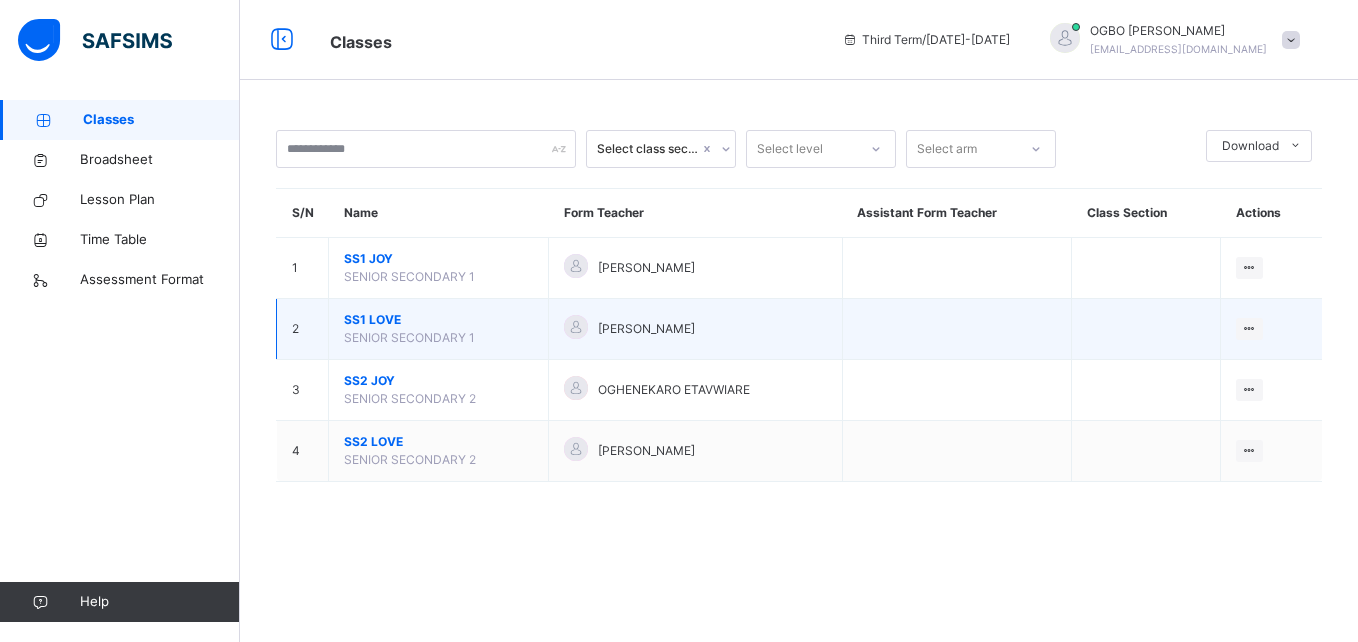 click on "SS1   LOVE" at bounding box center [438, 320] 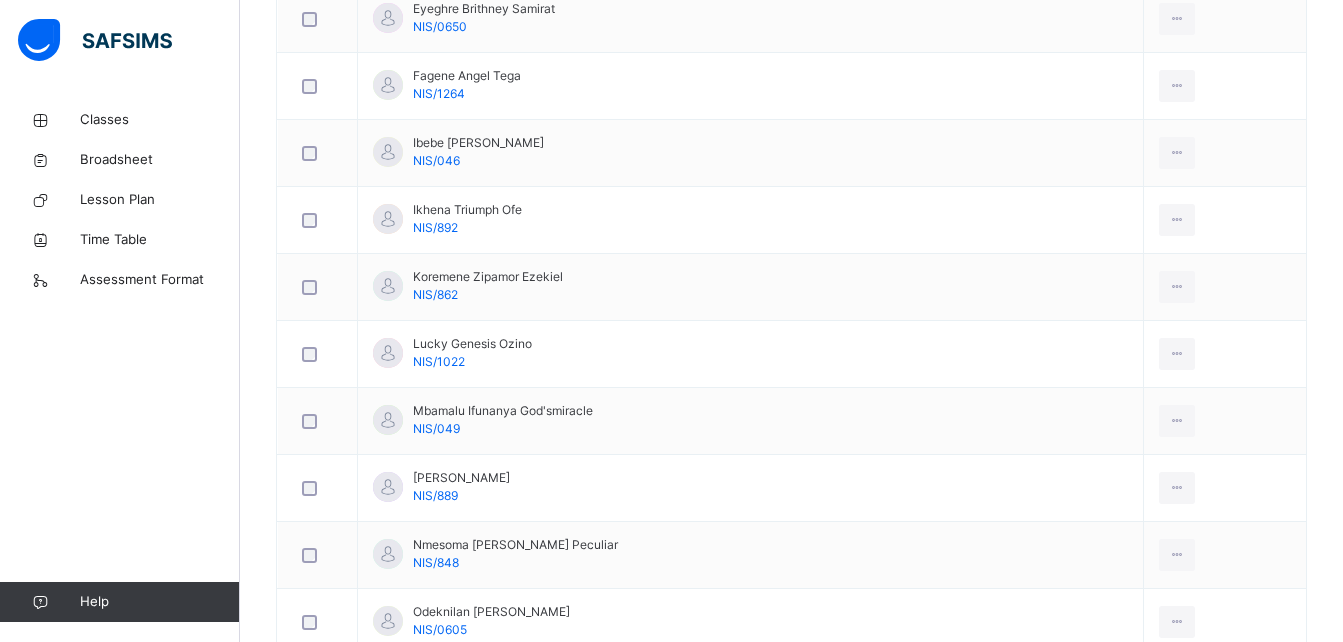 scroll, scrollTop: 1409, scrollLeft: 0, axis: vertical 